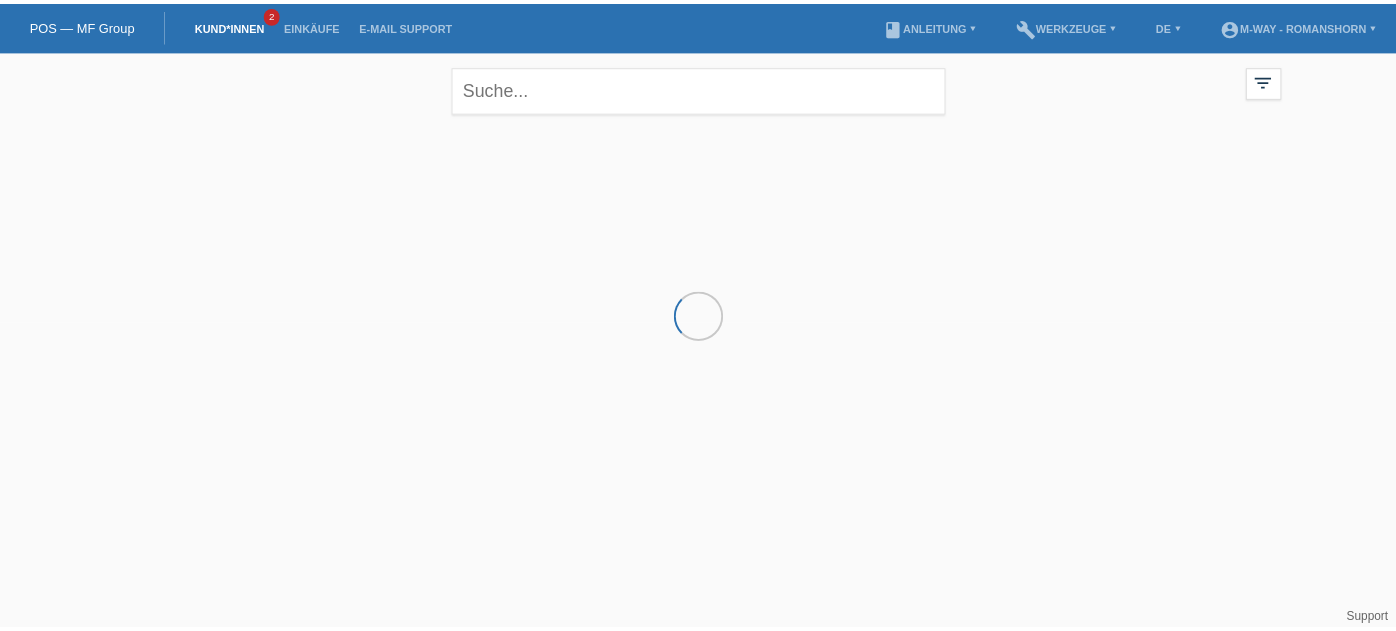 scroll, scrollTop: 0, scrollLeft: 0, axis: both 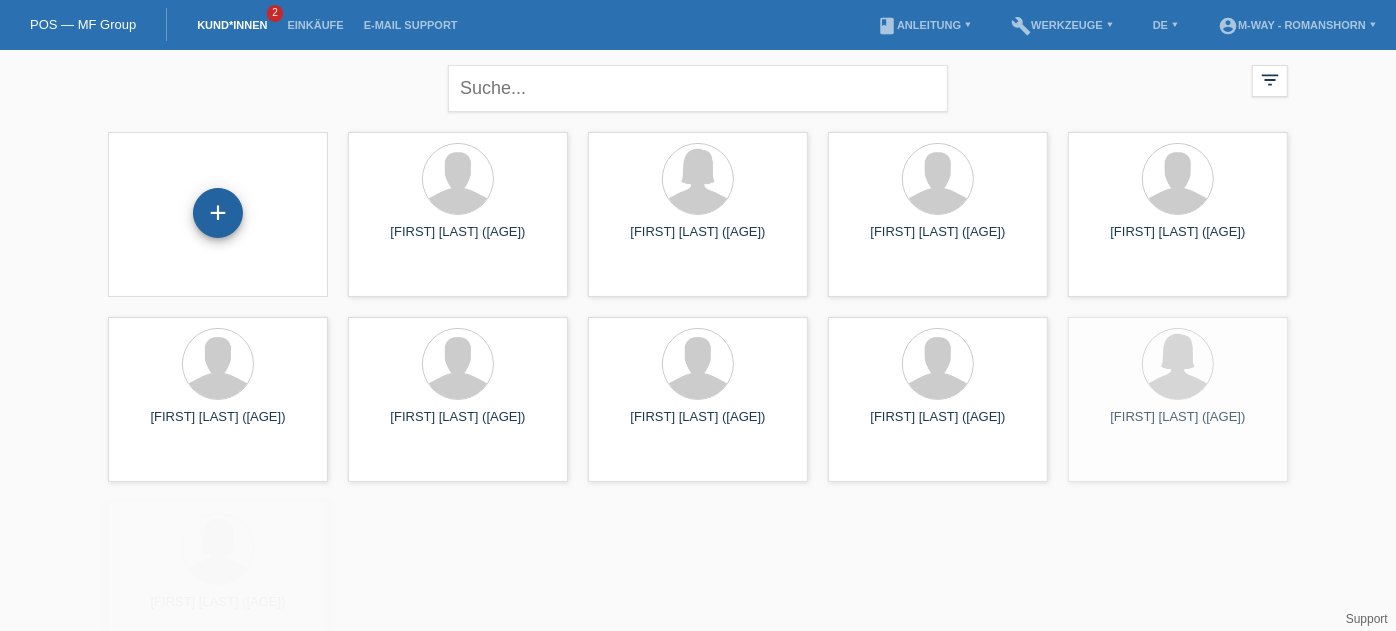 click on "+" at bounding box center [218, 213] 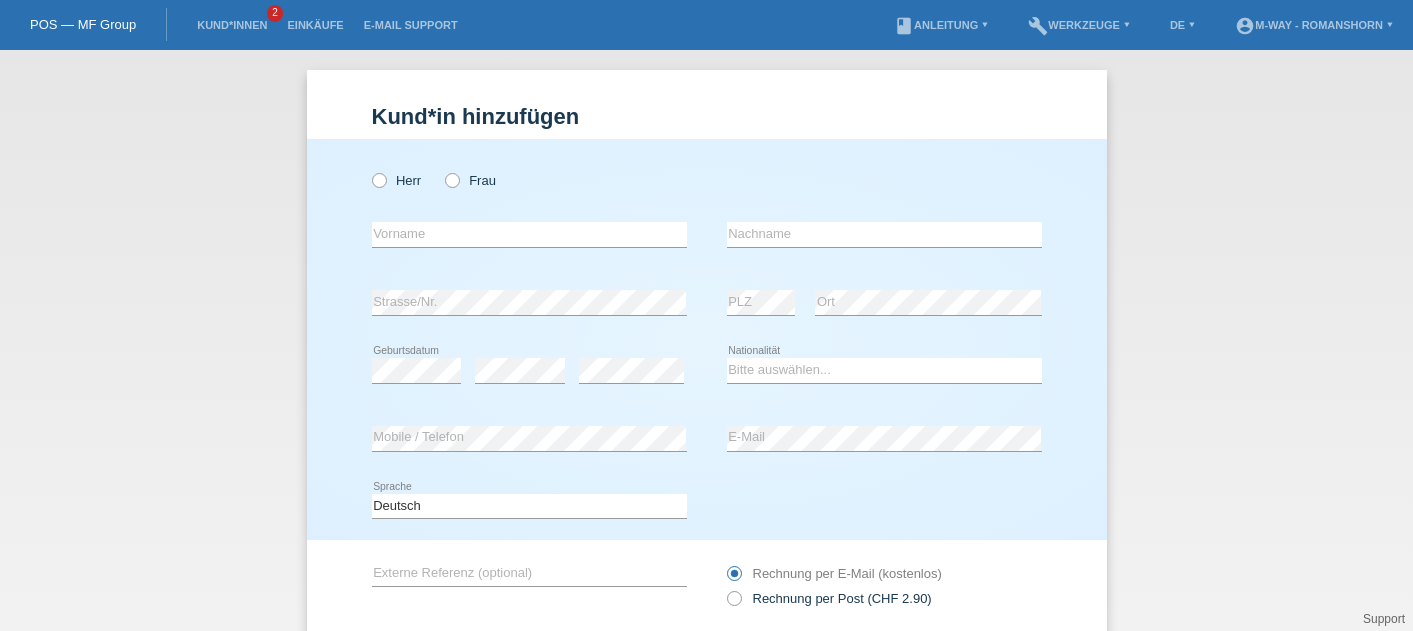 scroll, scrollTop: 0, scrollLeft: 0, axis: both 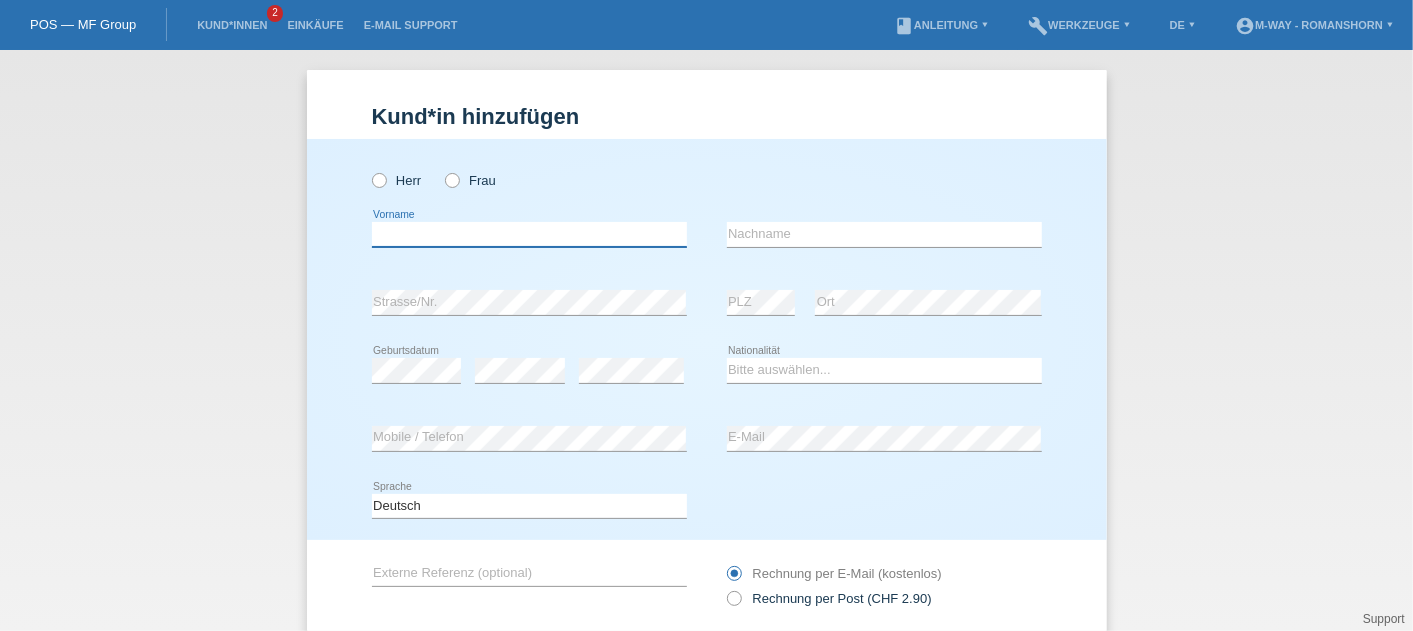 click at bounding box center (529, 234) 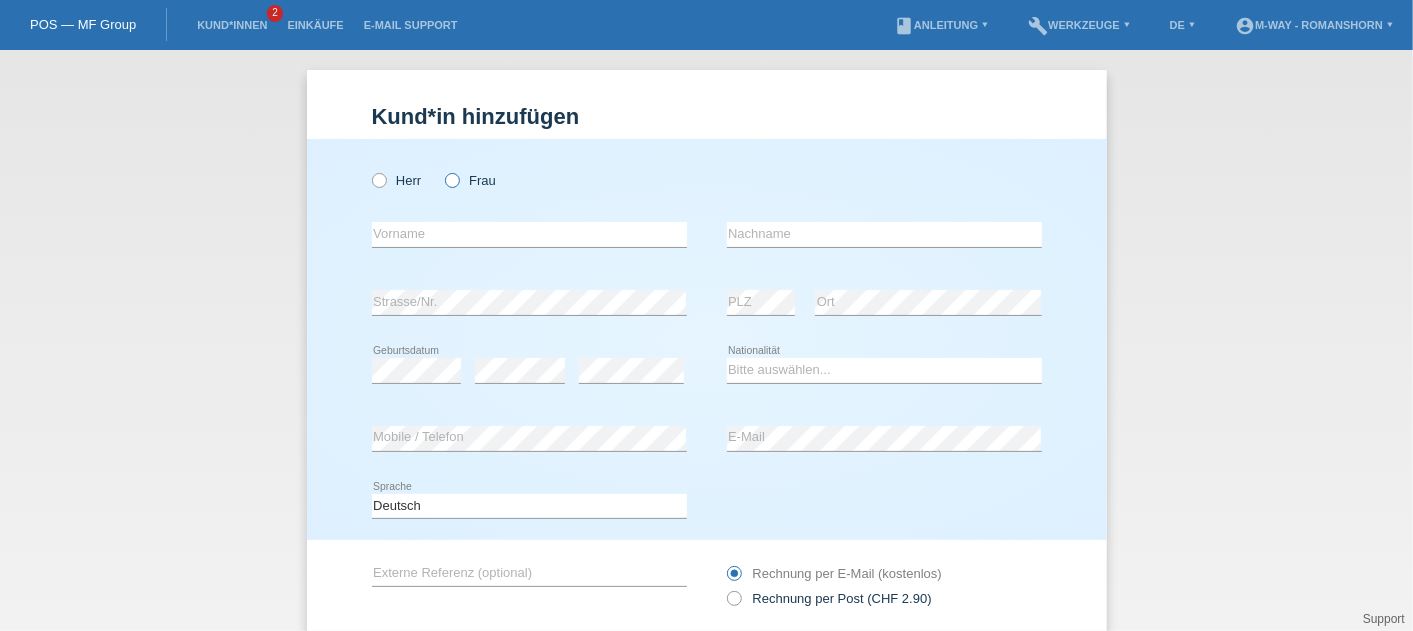 click at bounding box center (442, 170) 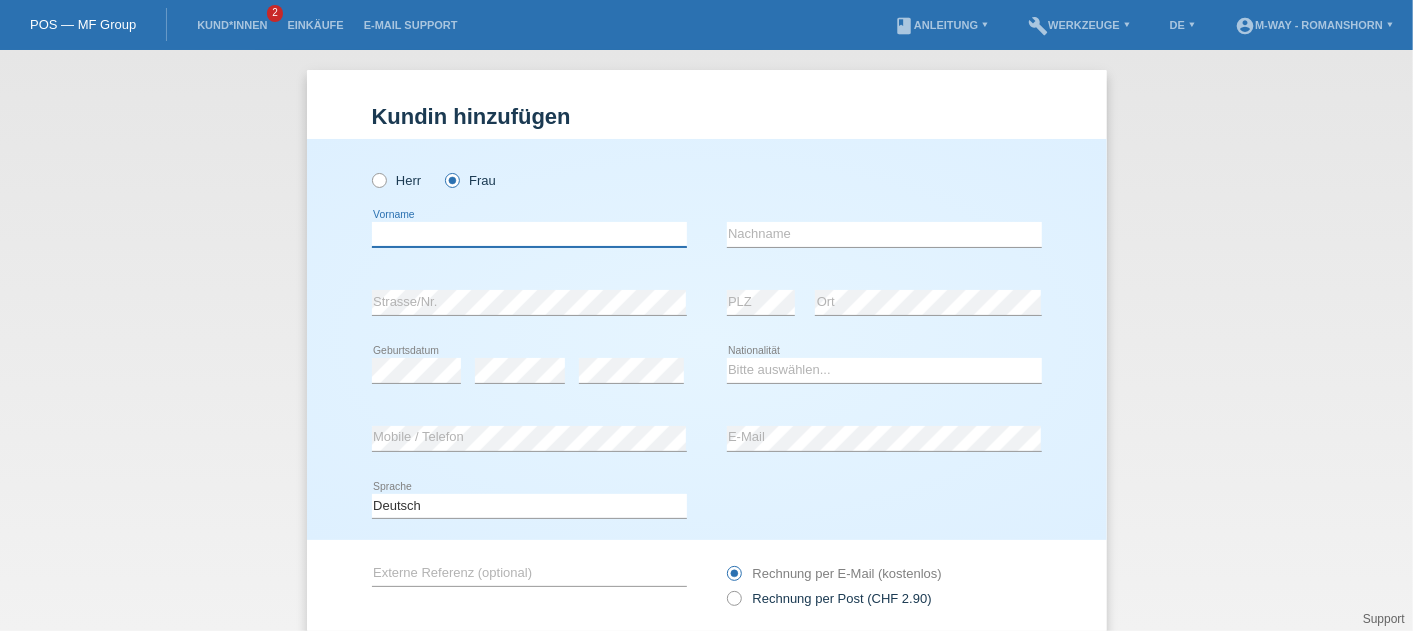 click at bounding box center [529, 234] 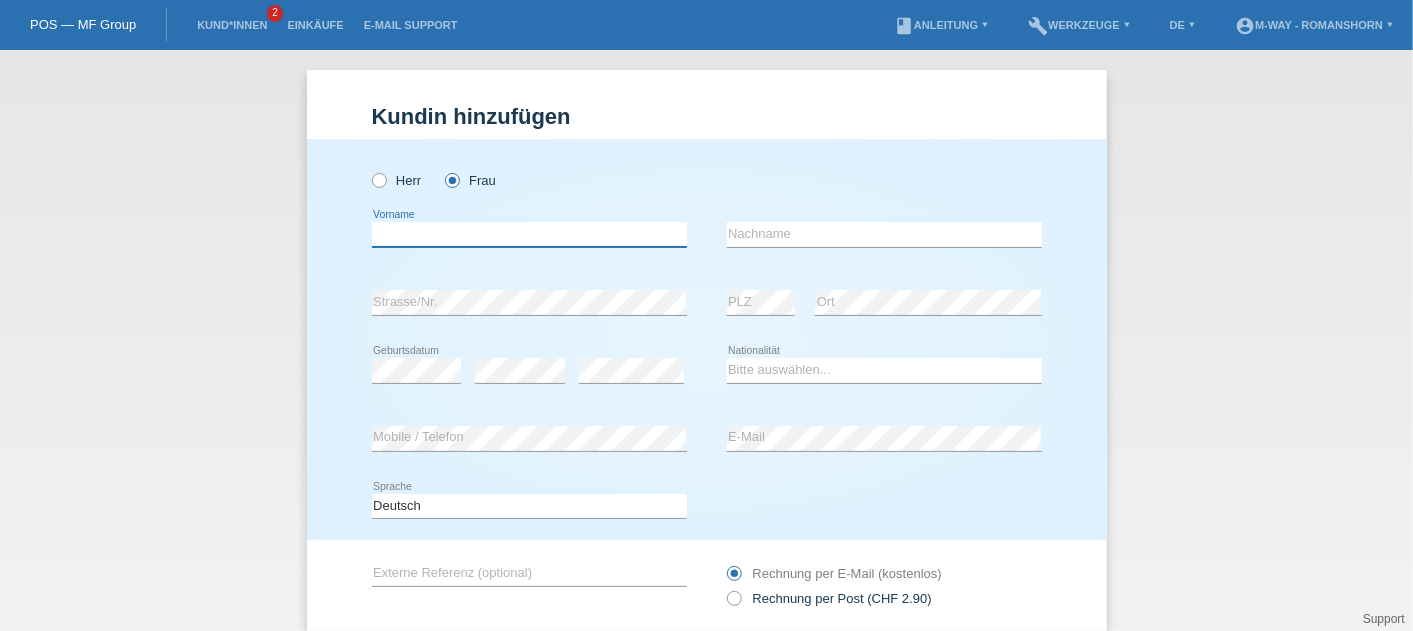 click at bounding box center [529, 234] 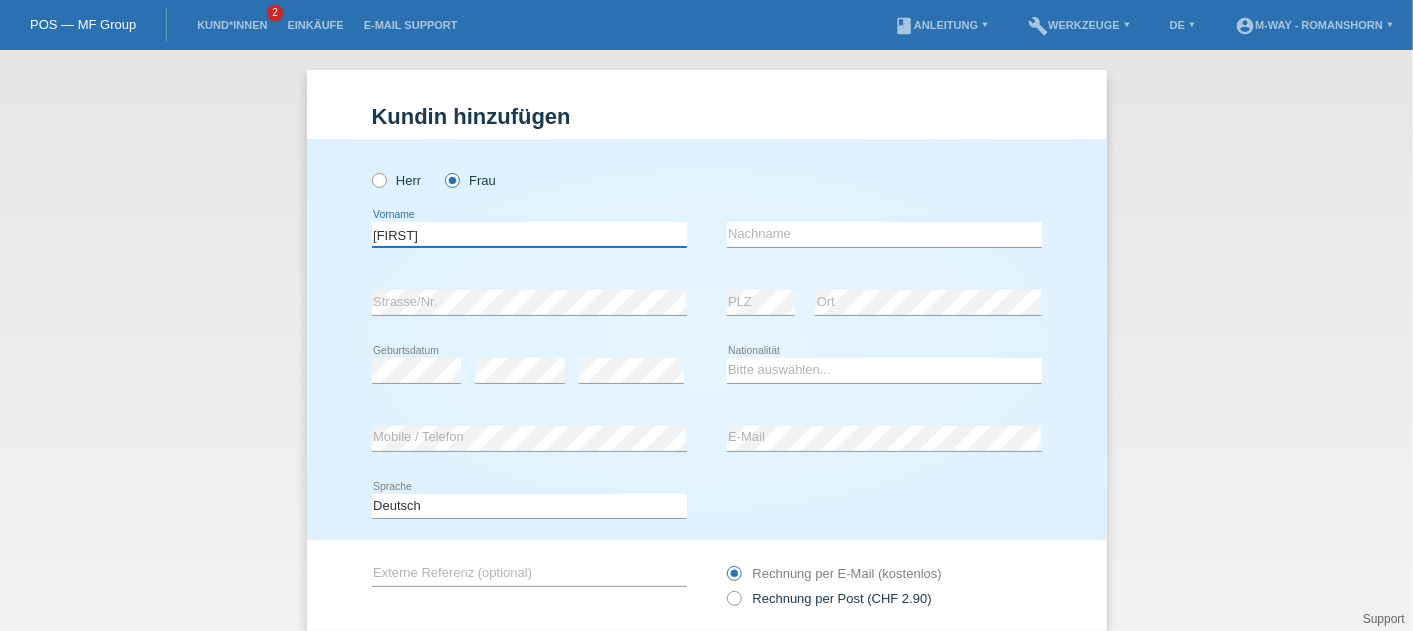 type on "[FIRST]" 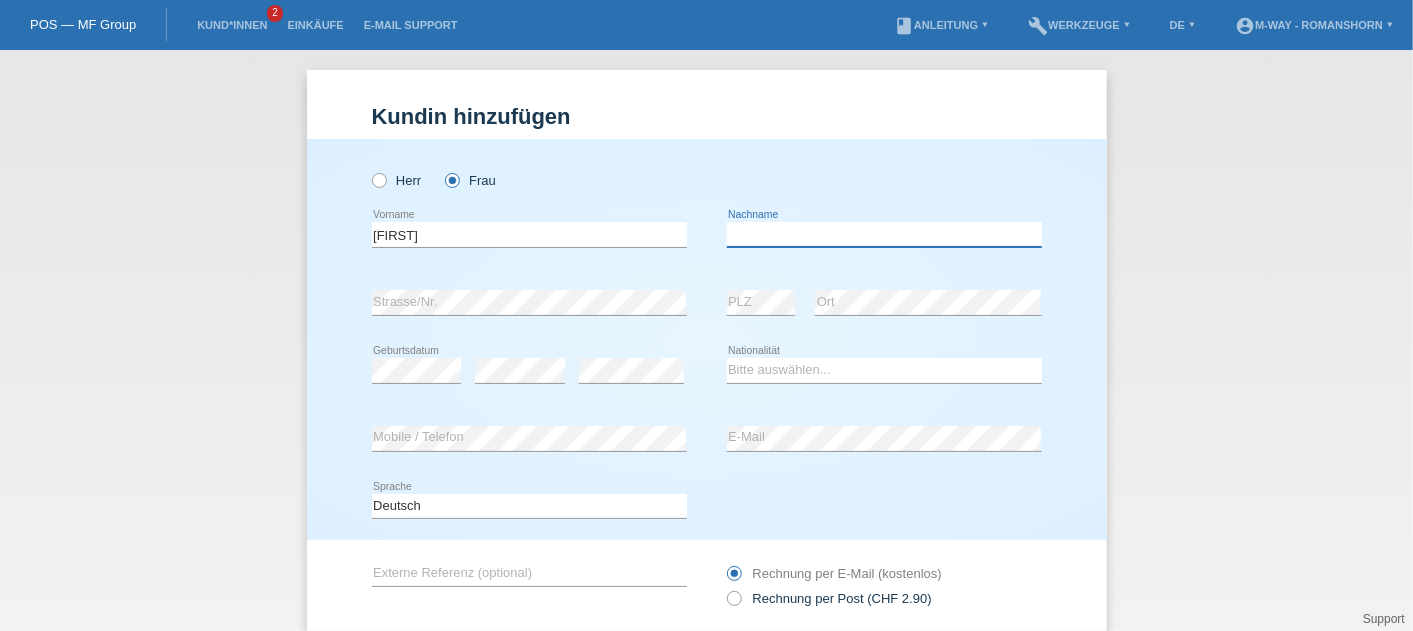 click at bounding box center (884, 234) 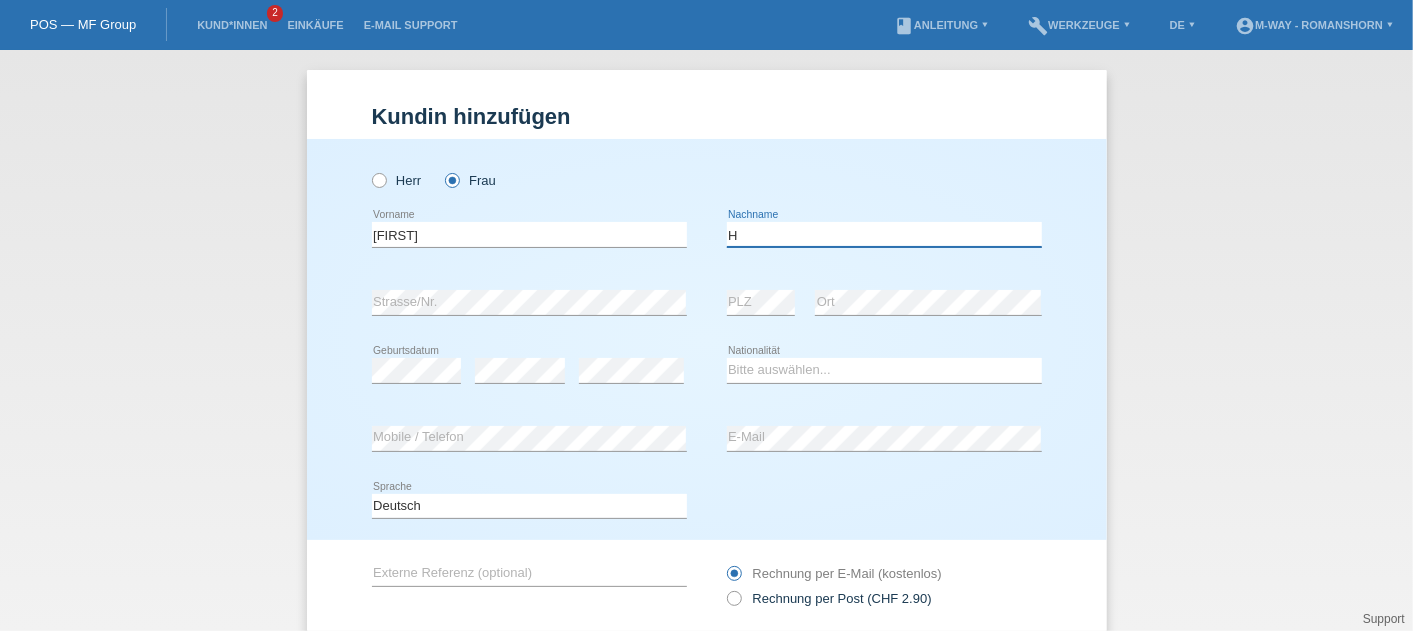 click on "H" at bounding box center [884, 234] 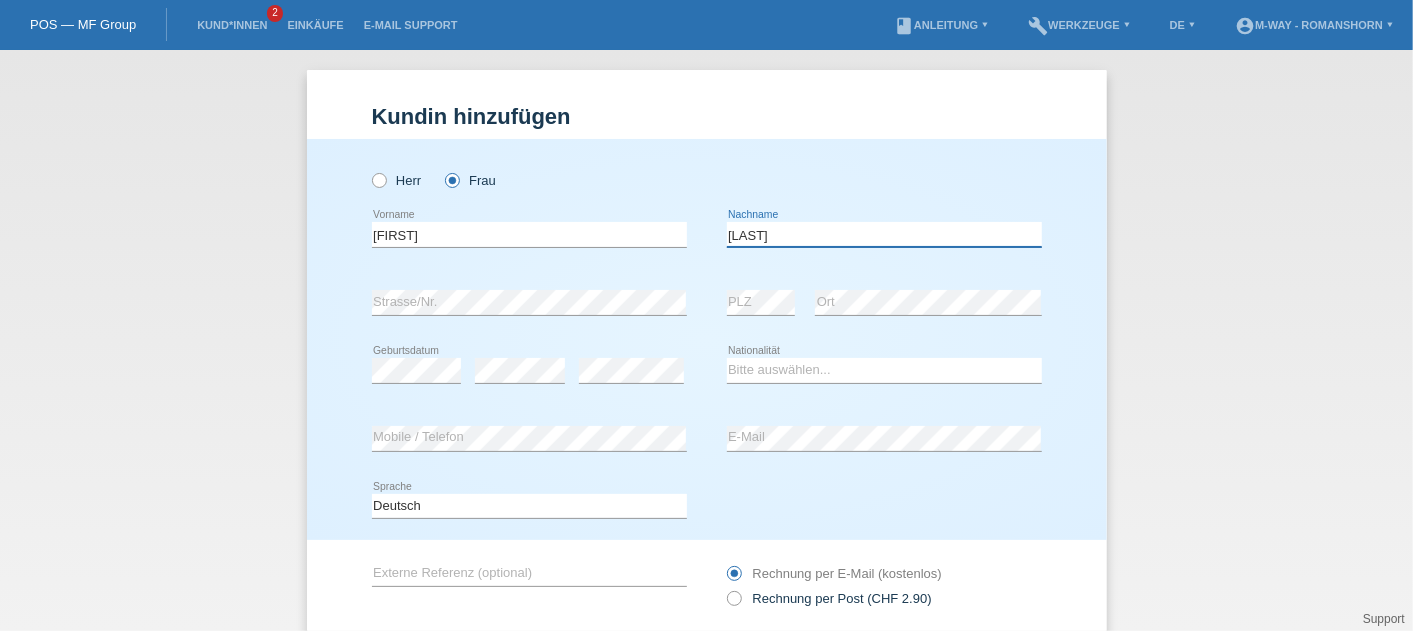 type on "[LAST]" 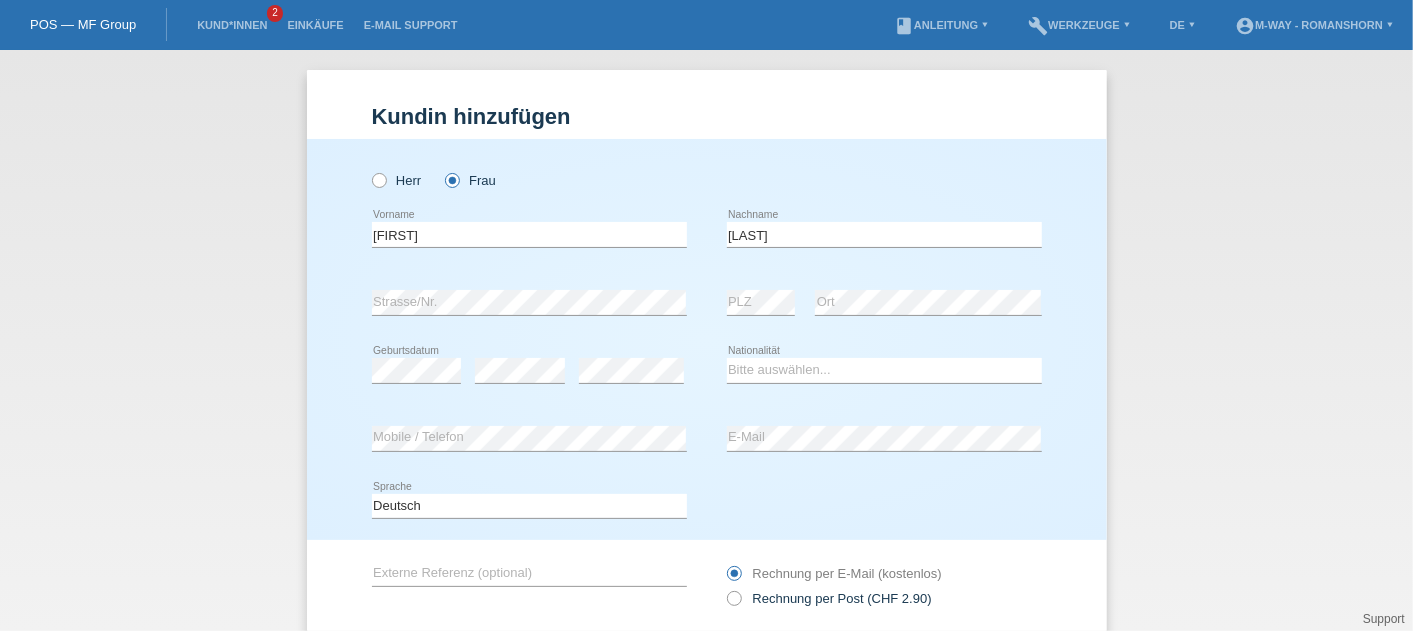 click on "Heynen
error
Nachname" at bounding box center (884, 235) 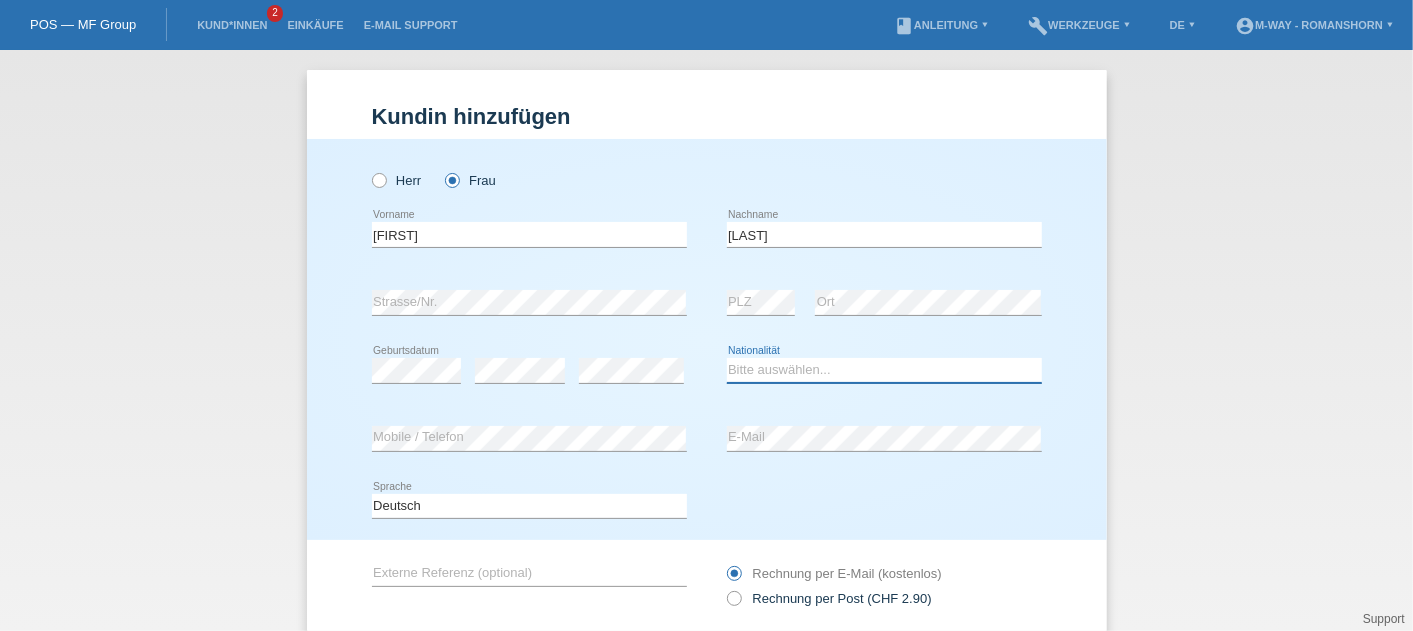 click on "Bitte auswählen...
Schweiz
Deutschland
Liechtenstein
Österreich
------------
Afghanistan
Ägypten
Åland
Albanien
Algerien" at bounding box center [884, 370] 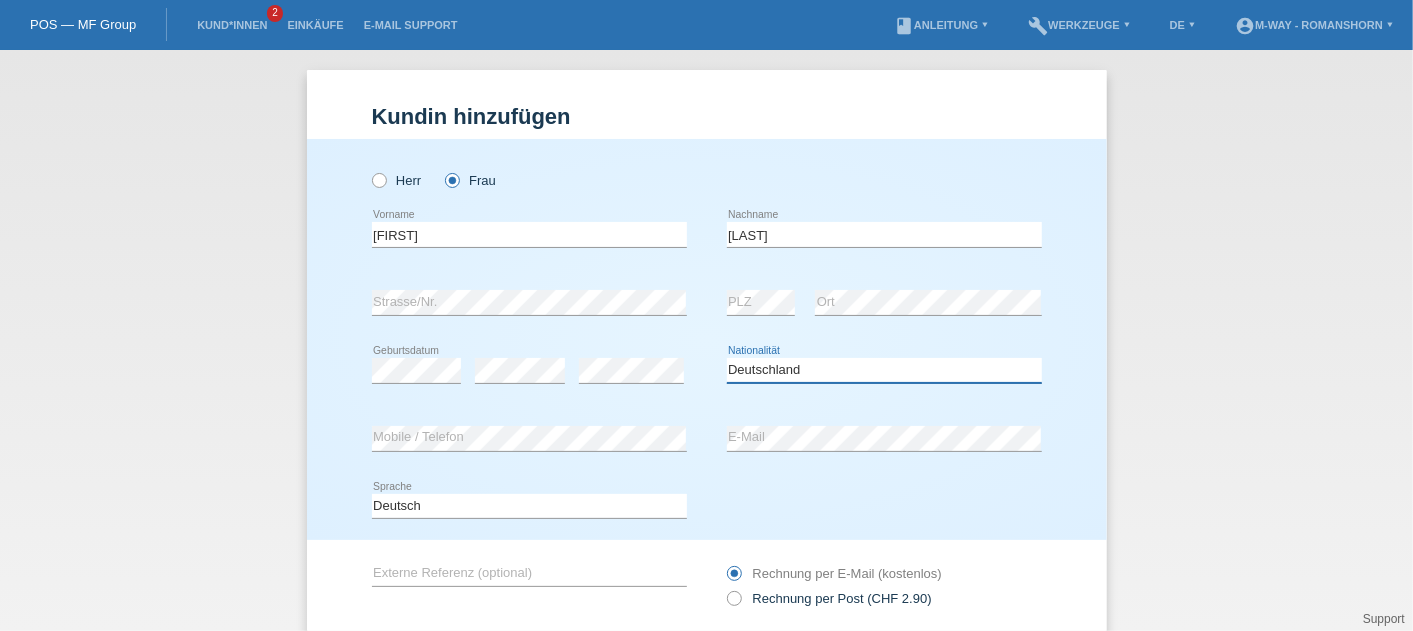 click on "Bitte auswählen...
Schweiz
Deutschland
Liechtenstein
Österreich
------------
Afghanistan
Ägypten
Åland
Albanien
Algerien" at bounding box center (884, 370) 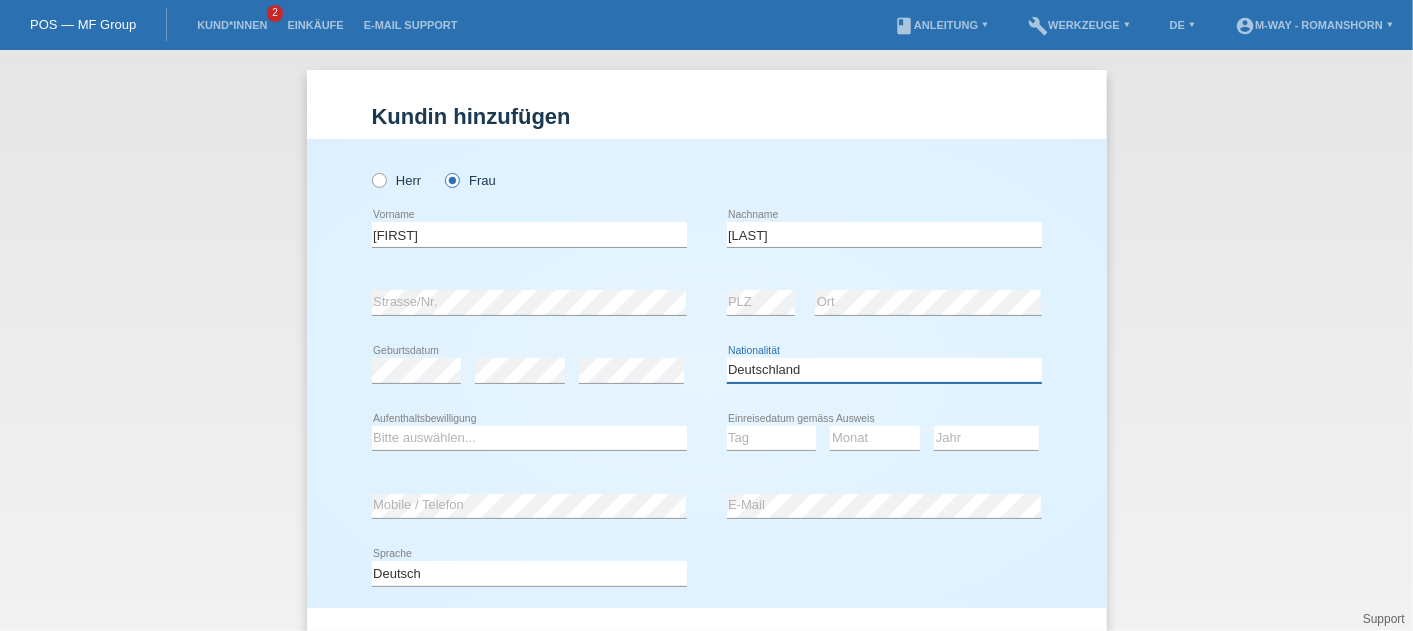scroll, scrollTop: 108, scrollLeft: 0, axis: vertical 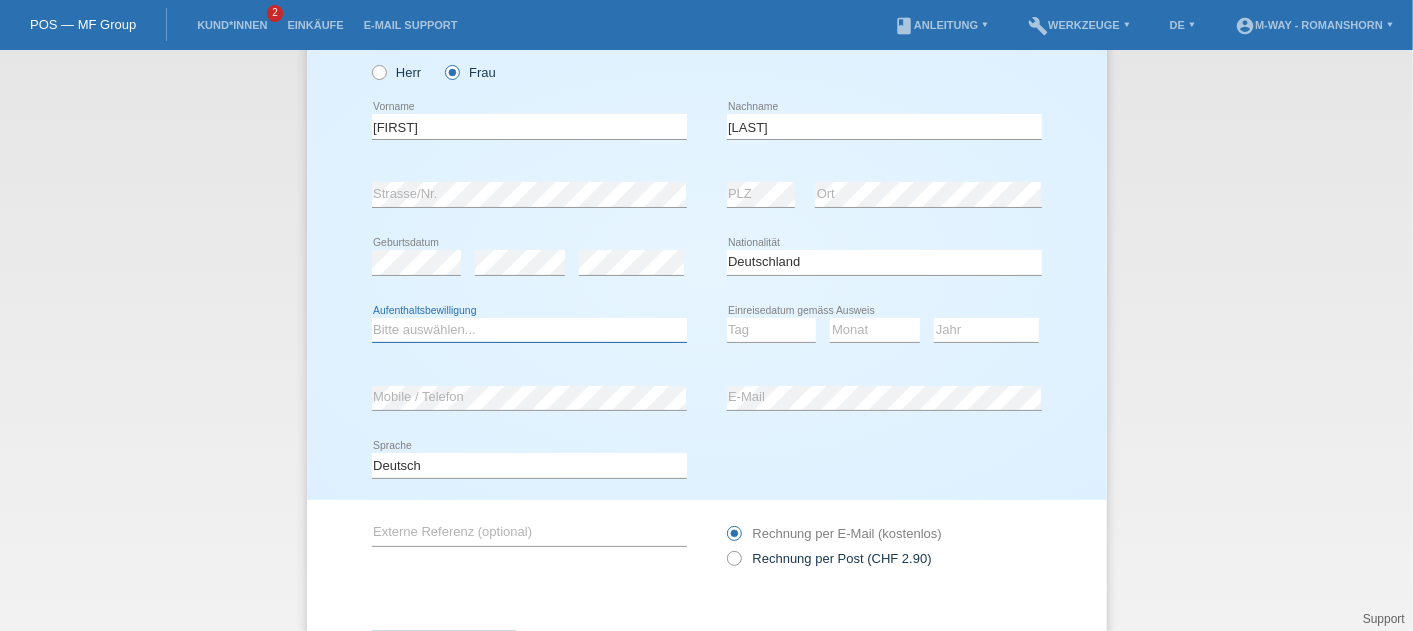 click on "Bitte auswählen...
C
B
B - Flüchtlingsstatus
Andere" at bounding box center (529, 330) 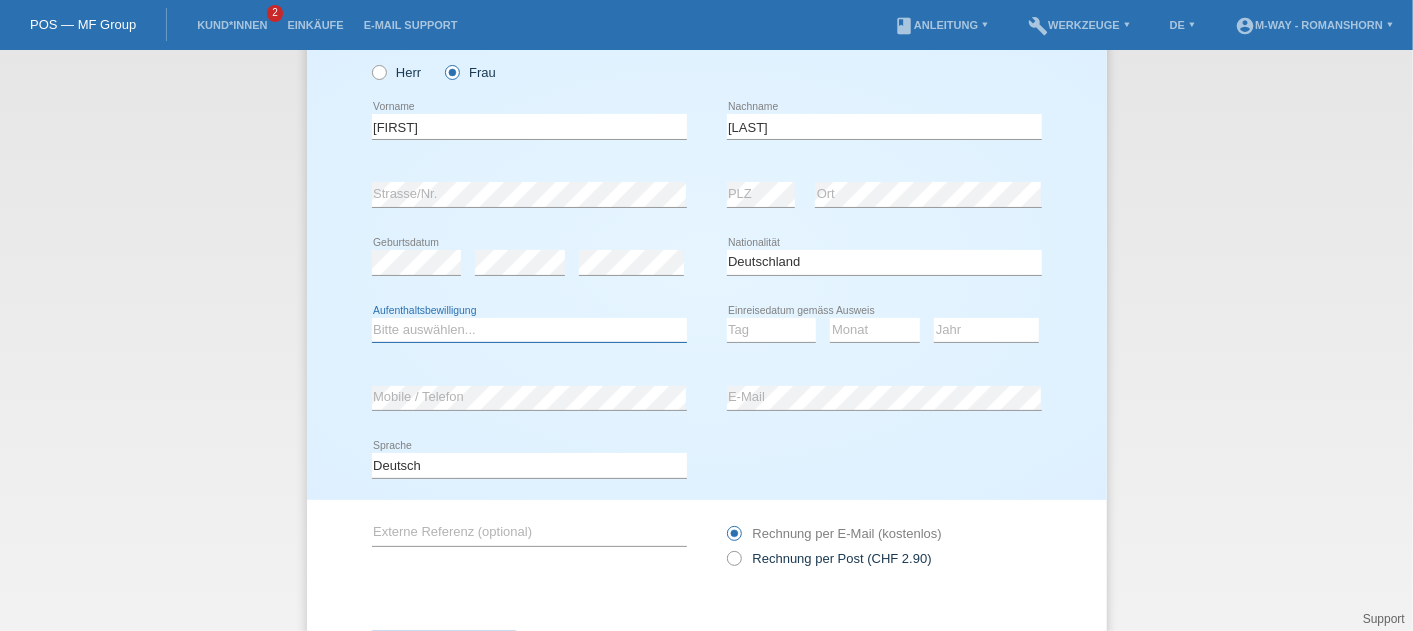 select on "C" 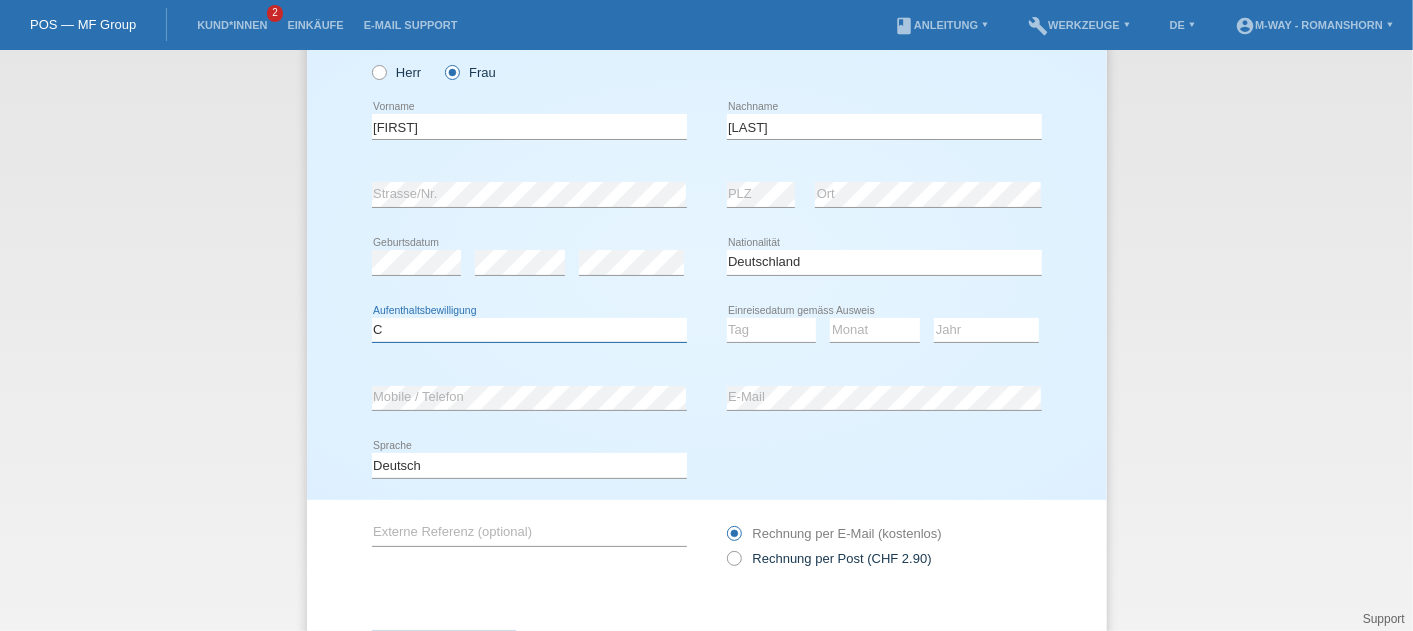 click on "Bitte auswählen...
C
B
B - Flüchtlingsstatus
Andere" at bounding box center [529, 330] 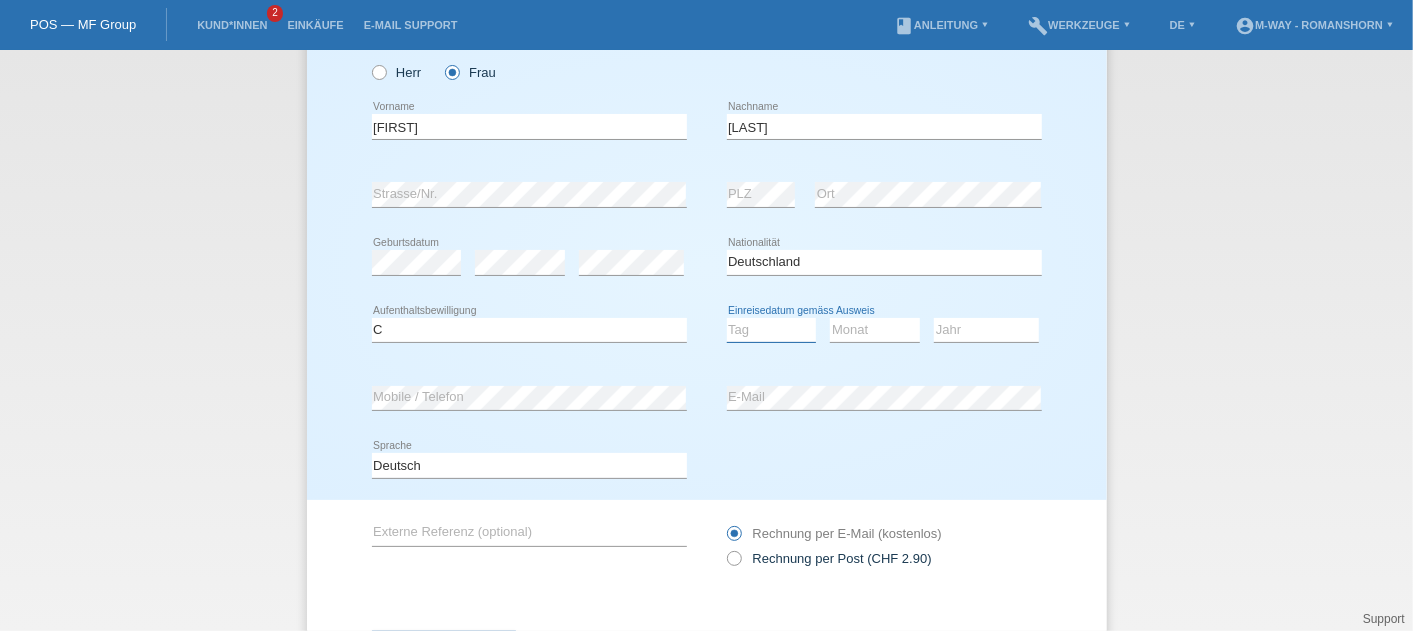 click on "Tag
01
02
03
04
05
06
07
08
09
10 11" at bounding box center [772, 330] 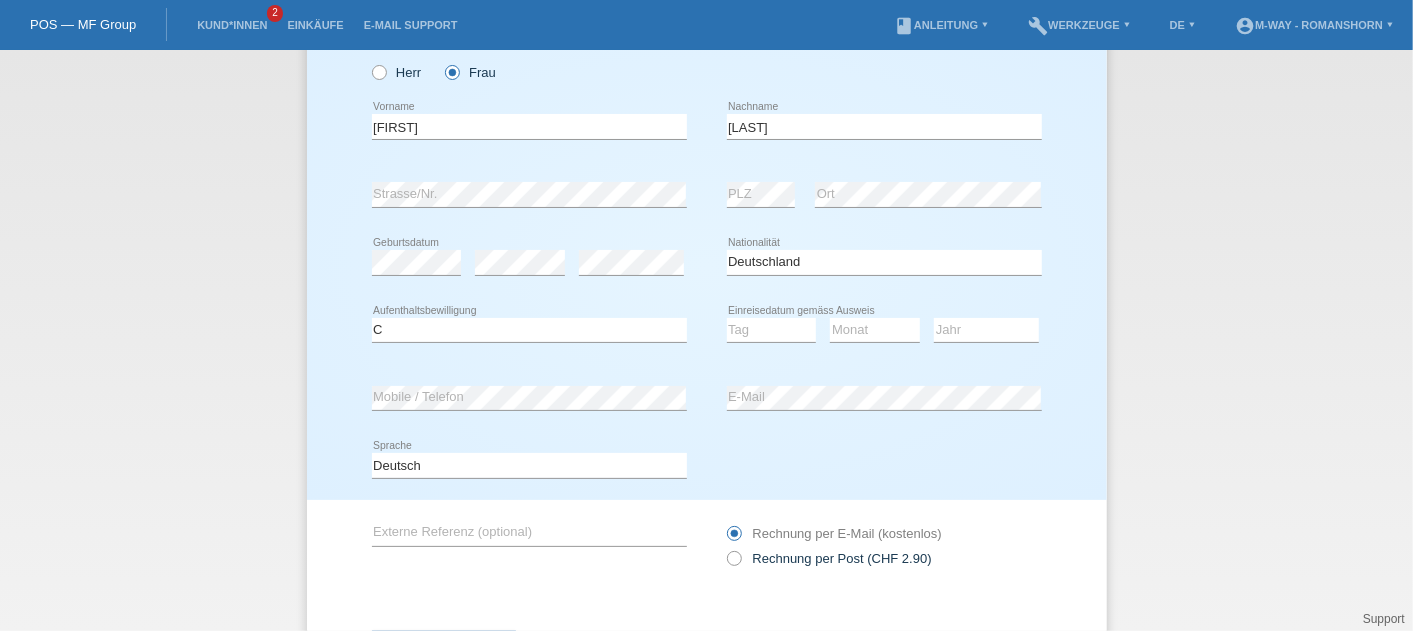 click on "error
E-Mail" at bounding box center [884, 398] 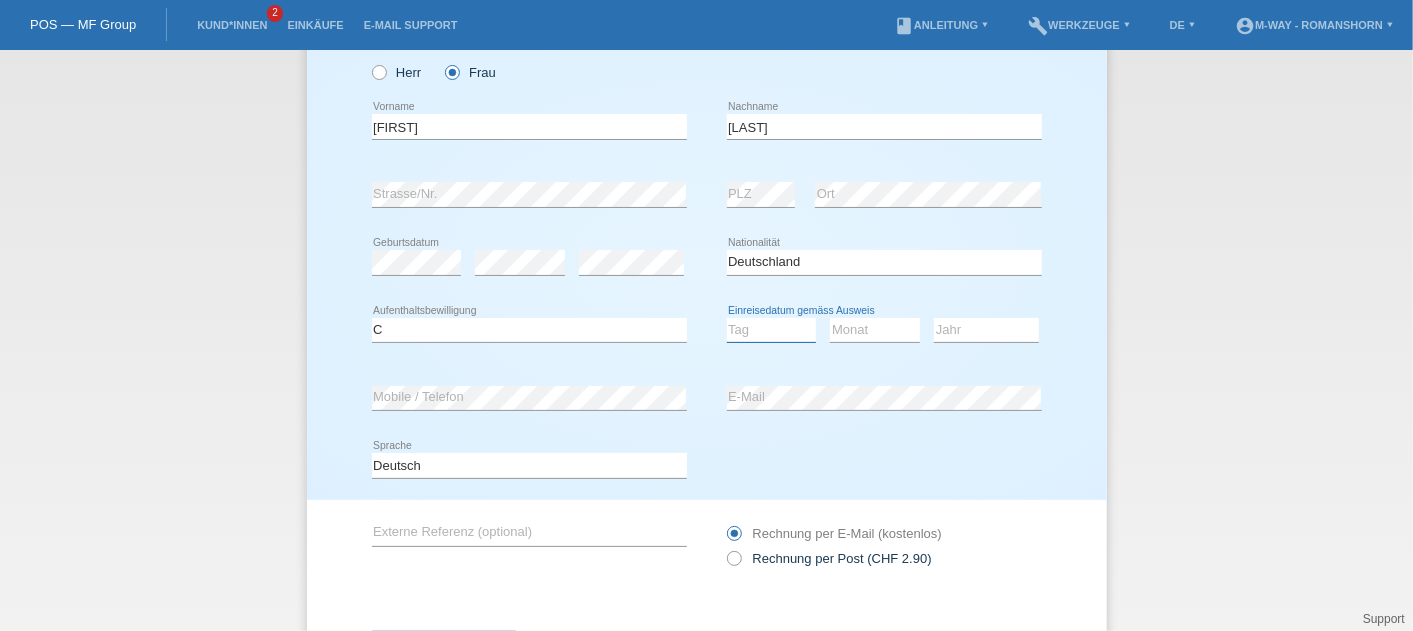 click on "Tag
01
02
03
04
05
06
07
08
09
10 11" at bounding box center (772, 330) 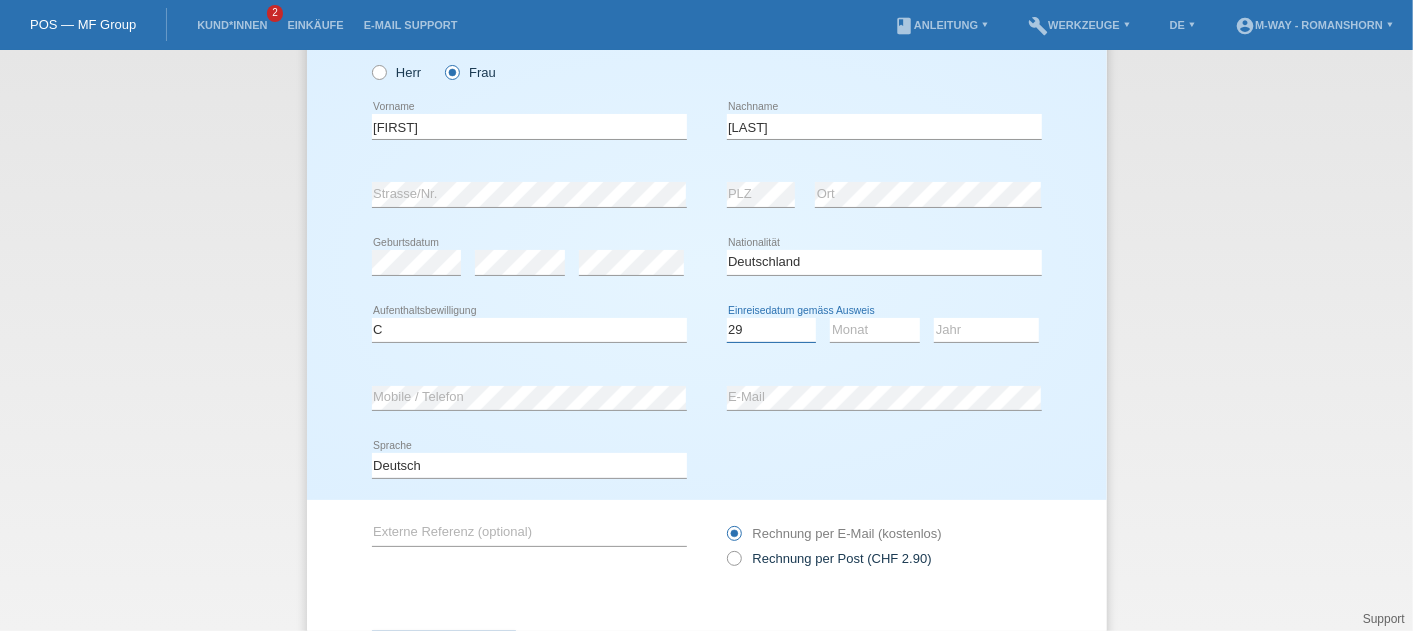 click on "Tag
01
02
03
04
05
06
07
08
09
10 11" at bounding box center (772, 330) 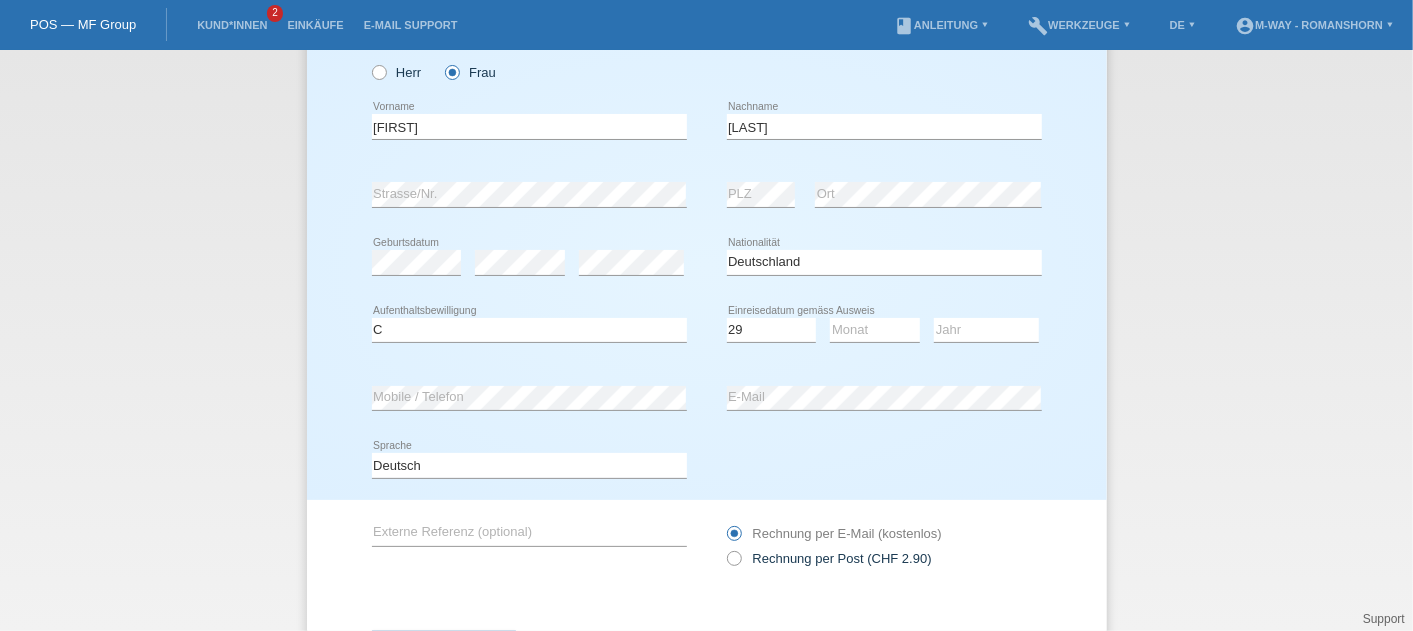 click on "Monat
01
02
03
04
05
06
07
08
09 10 11 12 error" at bounding box center (875, 331) 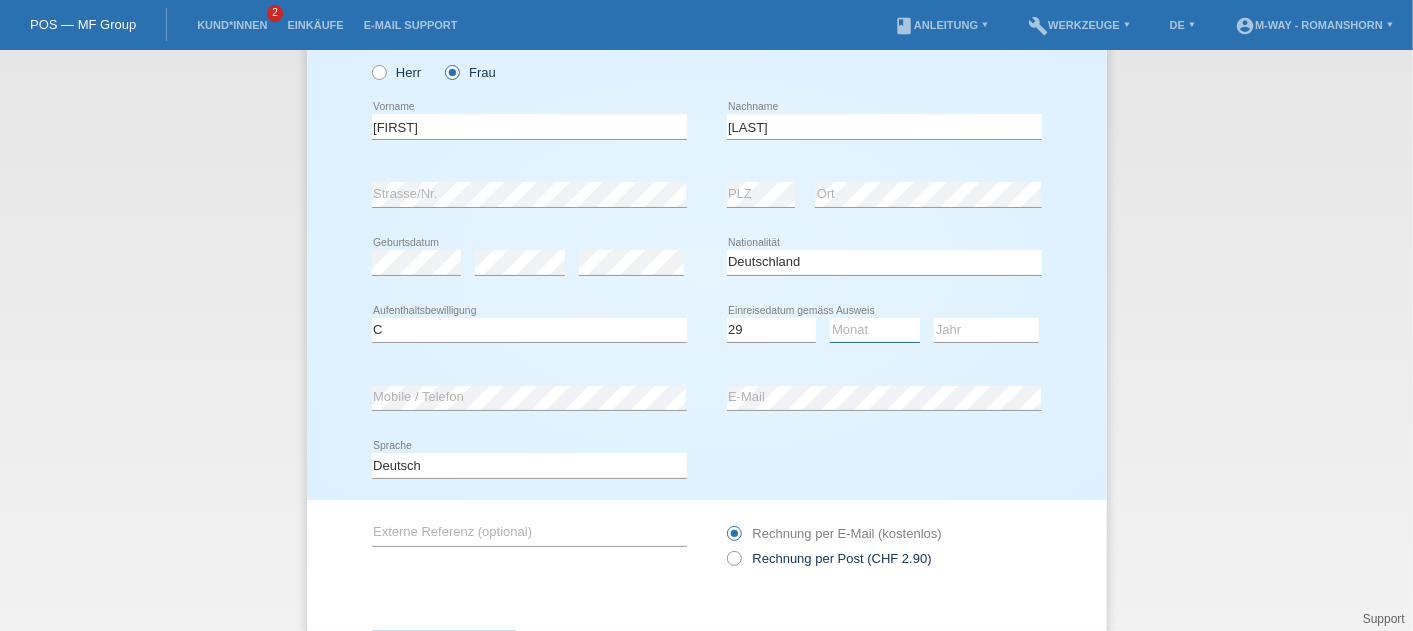 click on "Monat
01
02
03
04
05
06
07
08
09
10 11" at bounding box center (875, 330) 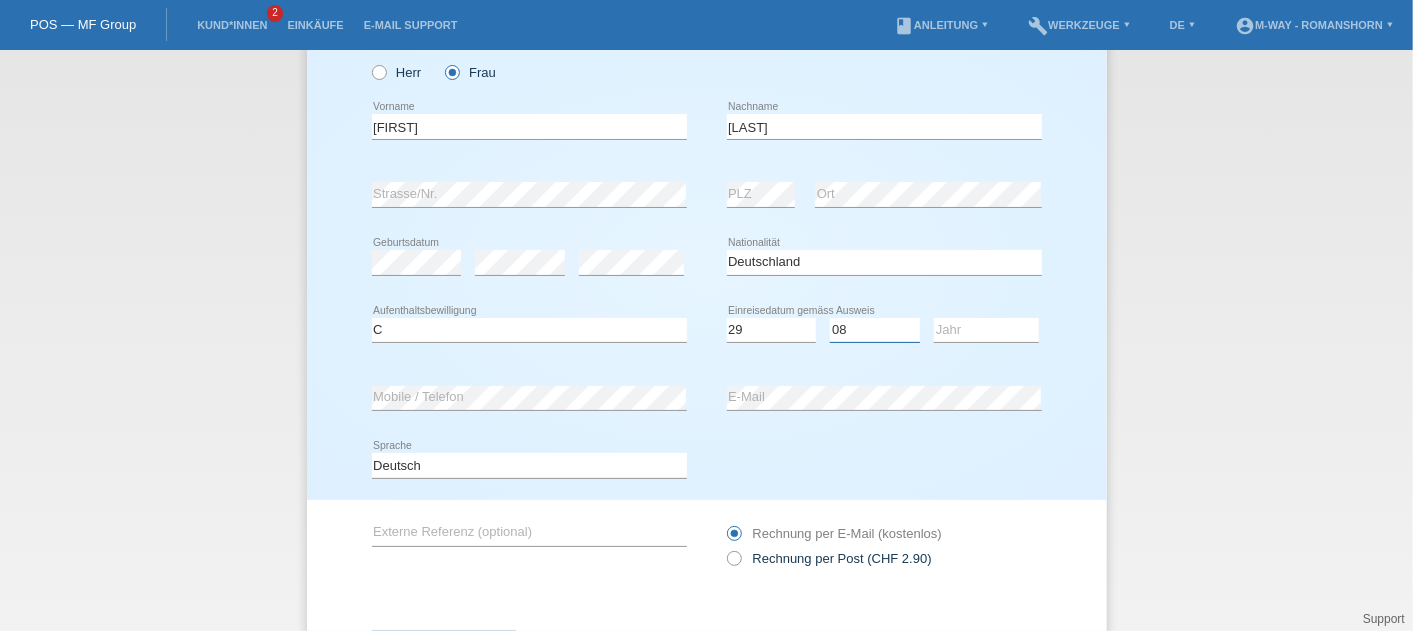 click on "Monat
01
02
03
04
05
06
07
08
09
10 11" at bounding box center (875, 330) 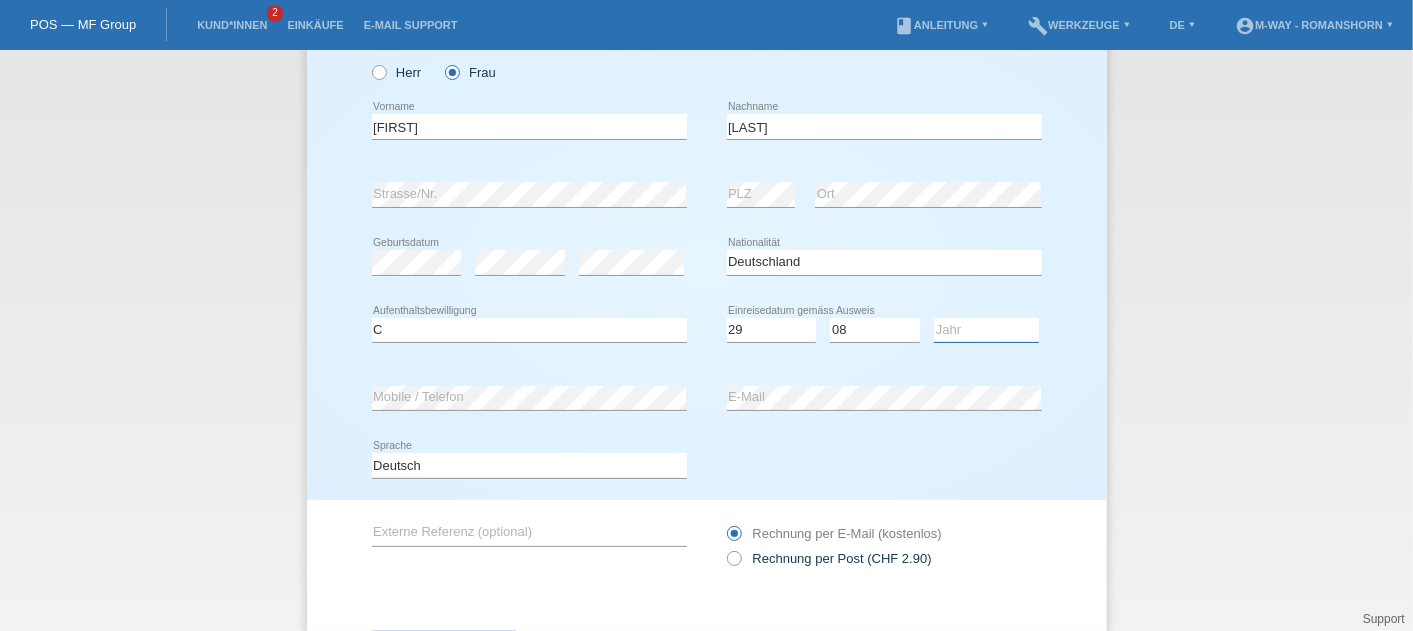 click on "Jahr
2025
2024
2023
2022
2021
2020
2019
2018
2017 2016 2015 2014 2013 2012 2011 2010 2009 2008 2007 2006 2005 2004 2003 2002 2001" at bounding box center (986, 330) 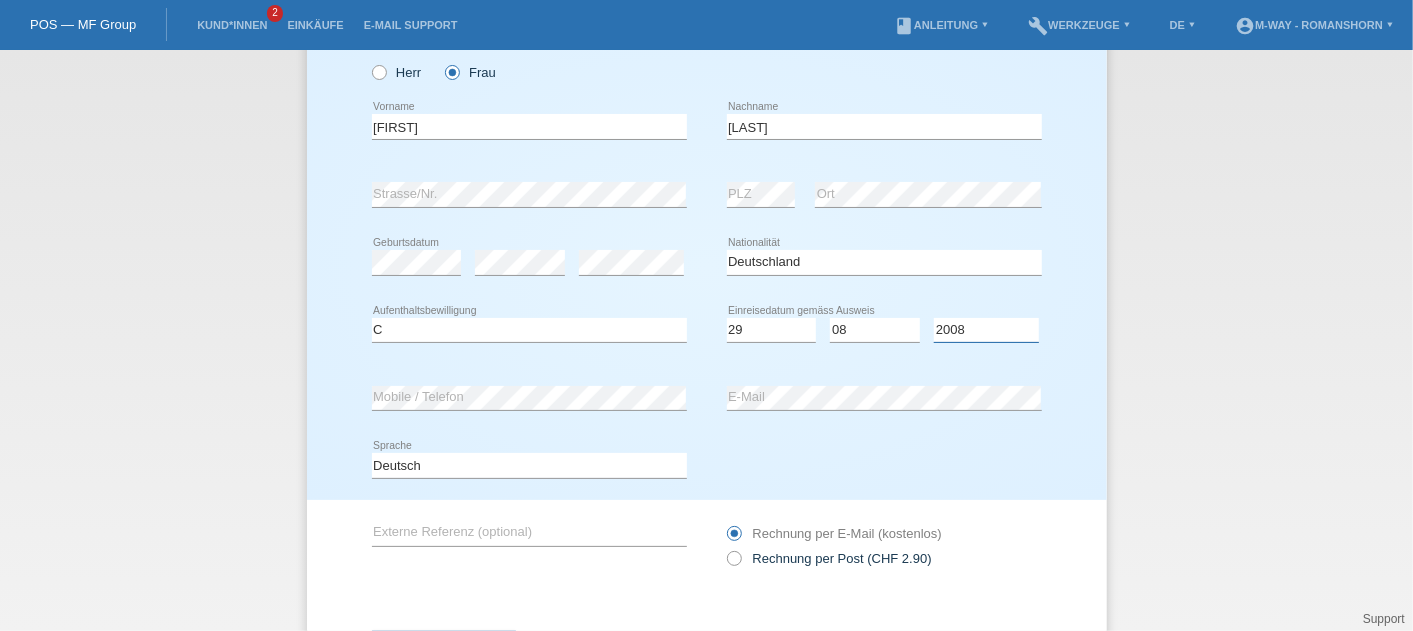 click on "Jahr
2025
2024
2023
2022
2021
2020
2019
2018
2017 2016 2015 2014 2013 2012 2011 2010 2009 2008 2007 2006 2005 2004 2003 2002 2001" at bounding box center (986, 330) 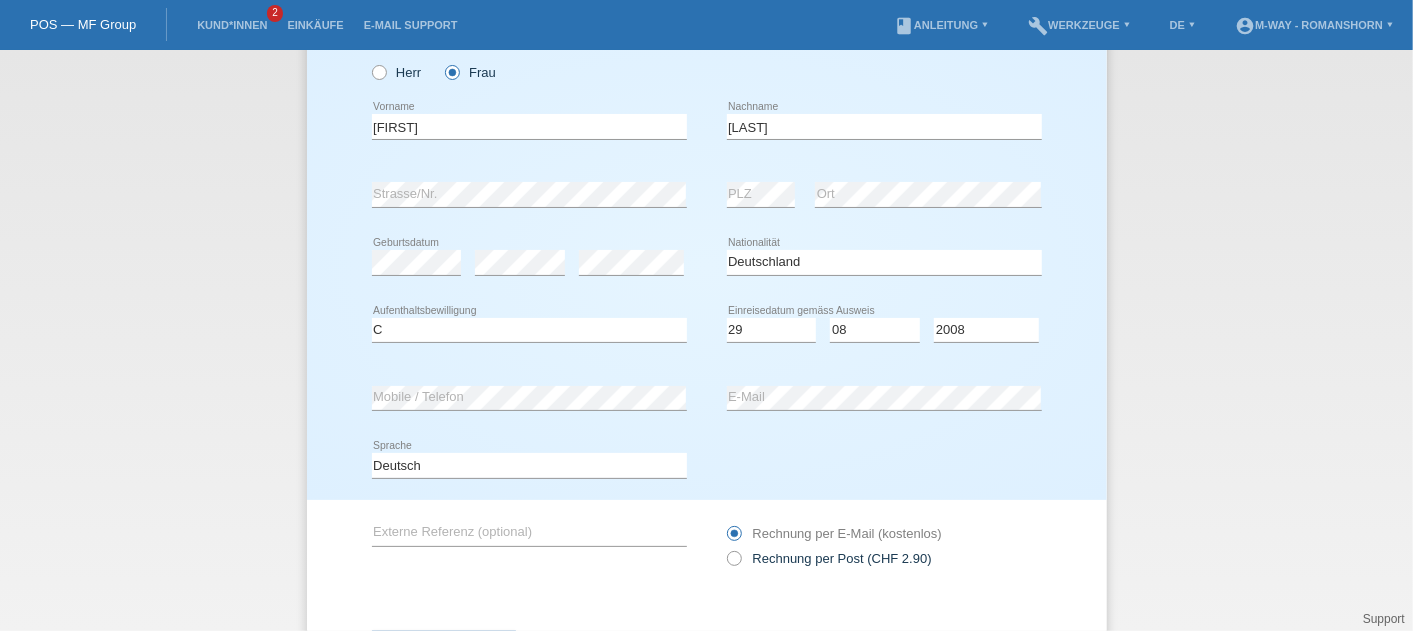click on "error
E-Mail" at bounding box center [884, 398] 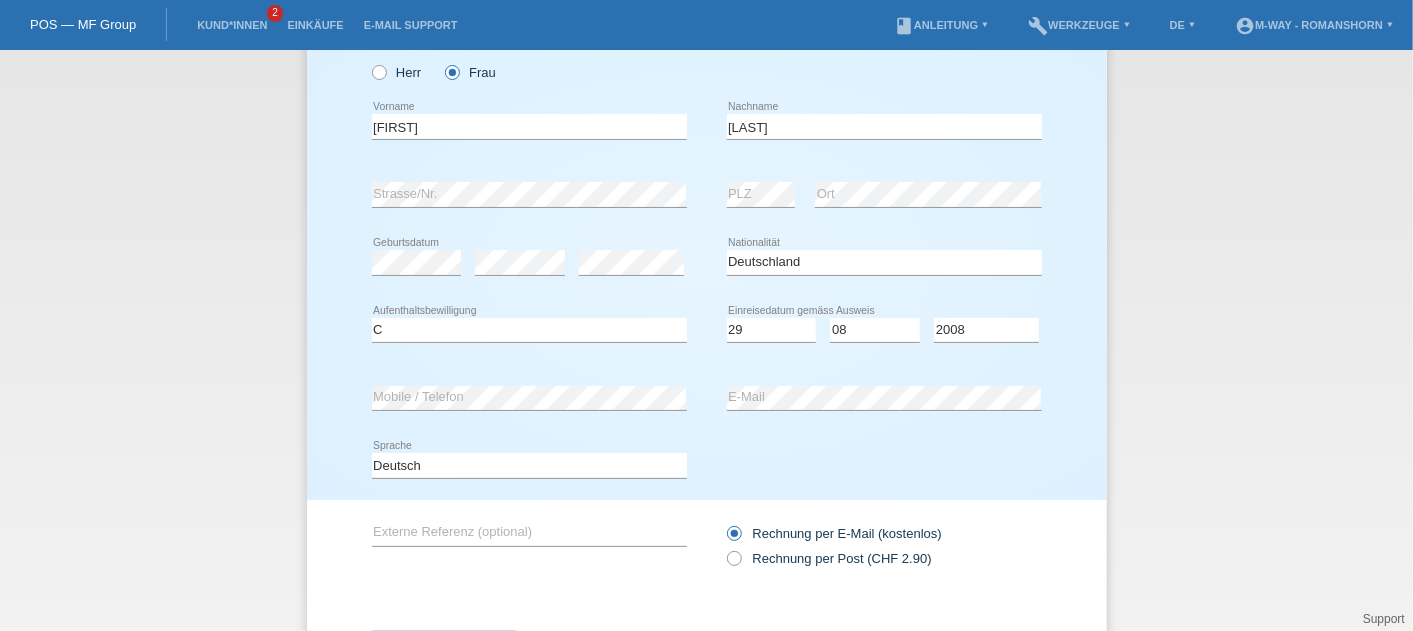 click on "error
E-Mail" at bounding box center (884, 398) 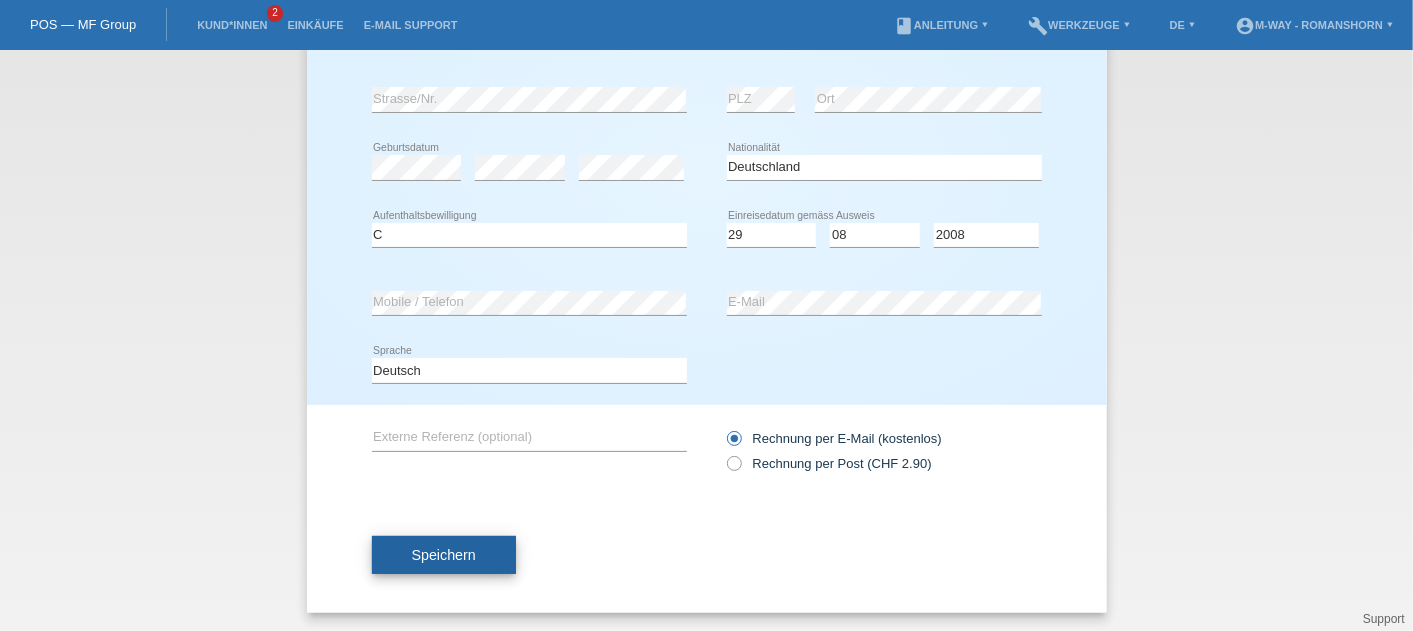 click on "Speichern" at bounding box center [444, 555] 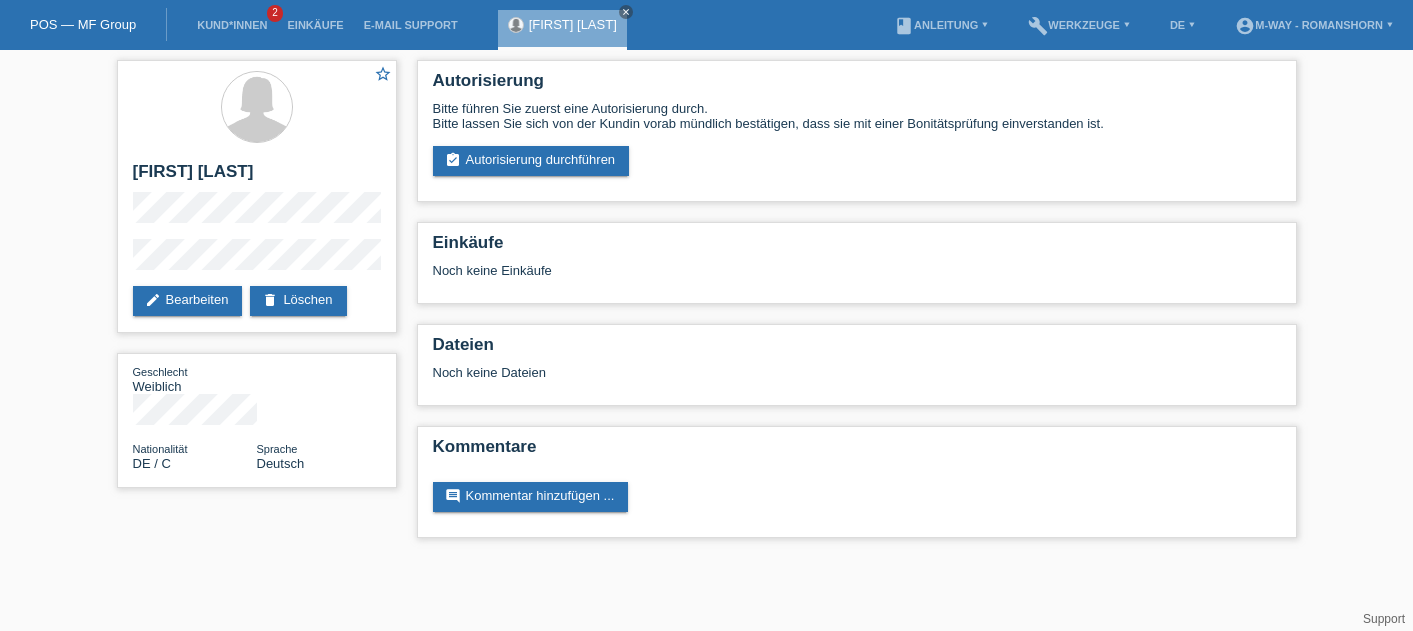 scroll, scrollTop: 0, scrollLeft: 0, axis: both 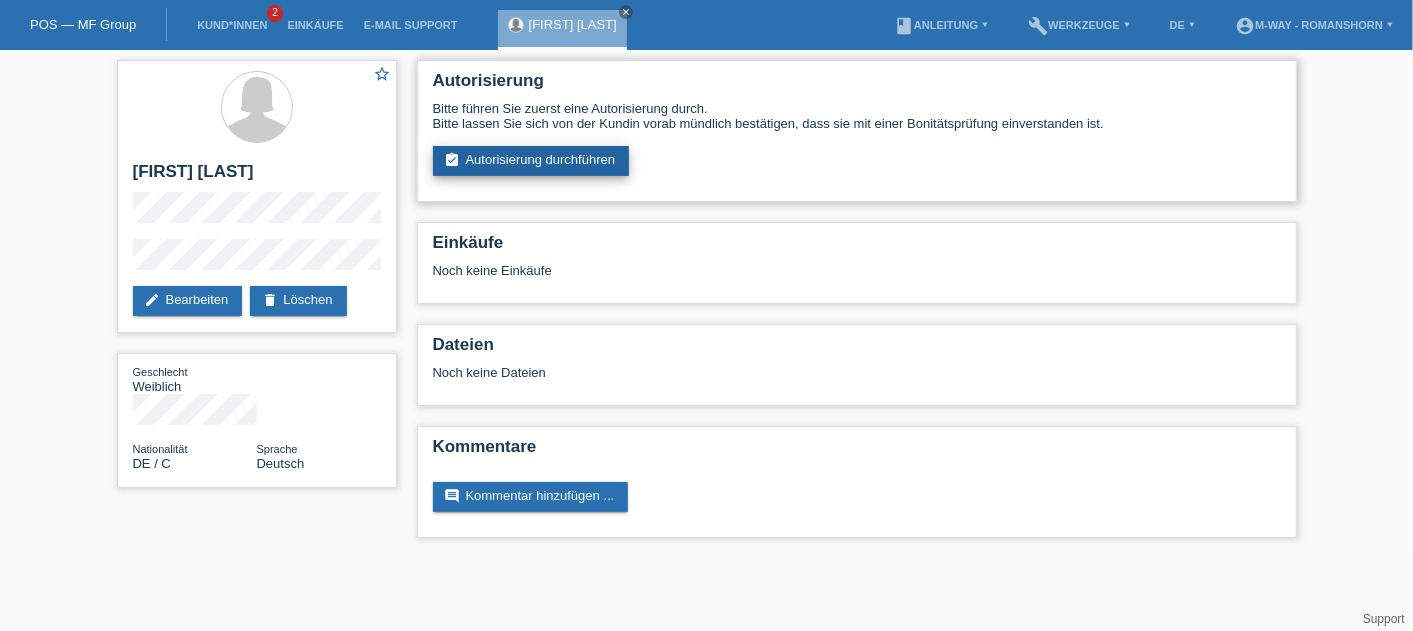 click on "assignment_turned_in  Autorisierung durchführen" at bounding box center [531, 161] 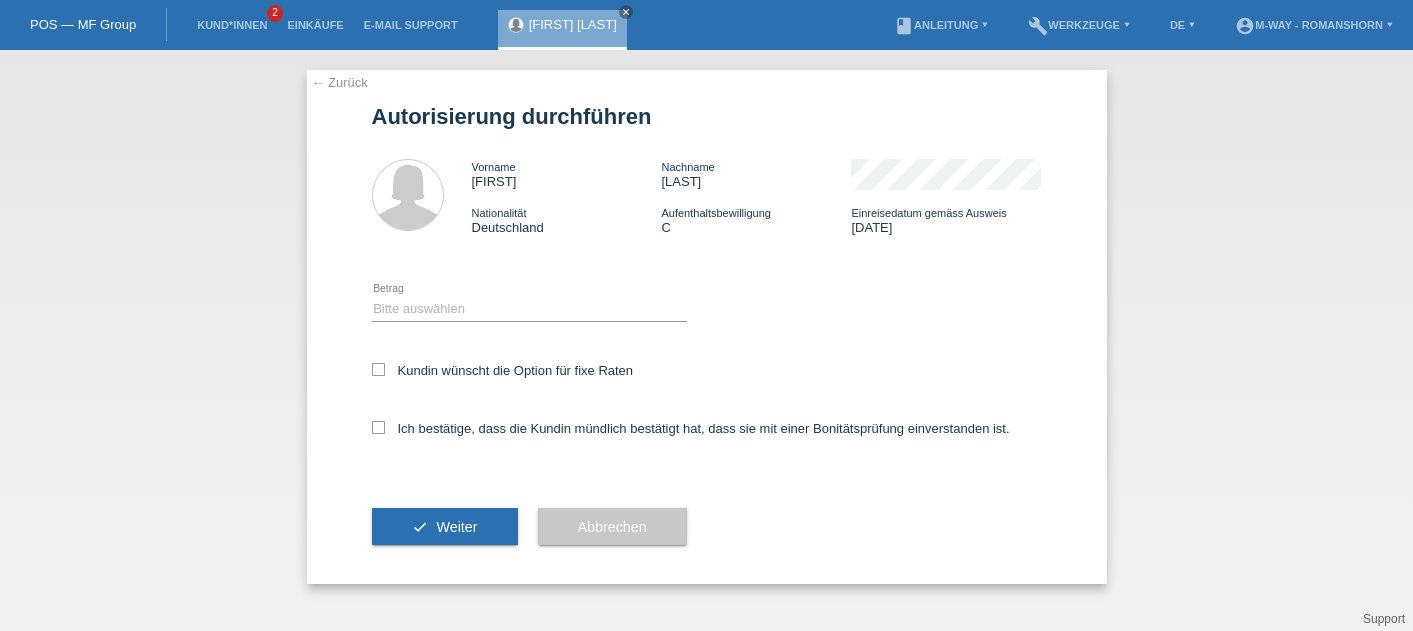 scroll, scrollTop: 0, scrollLeft: 0, axis: both 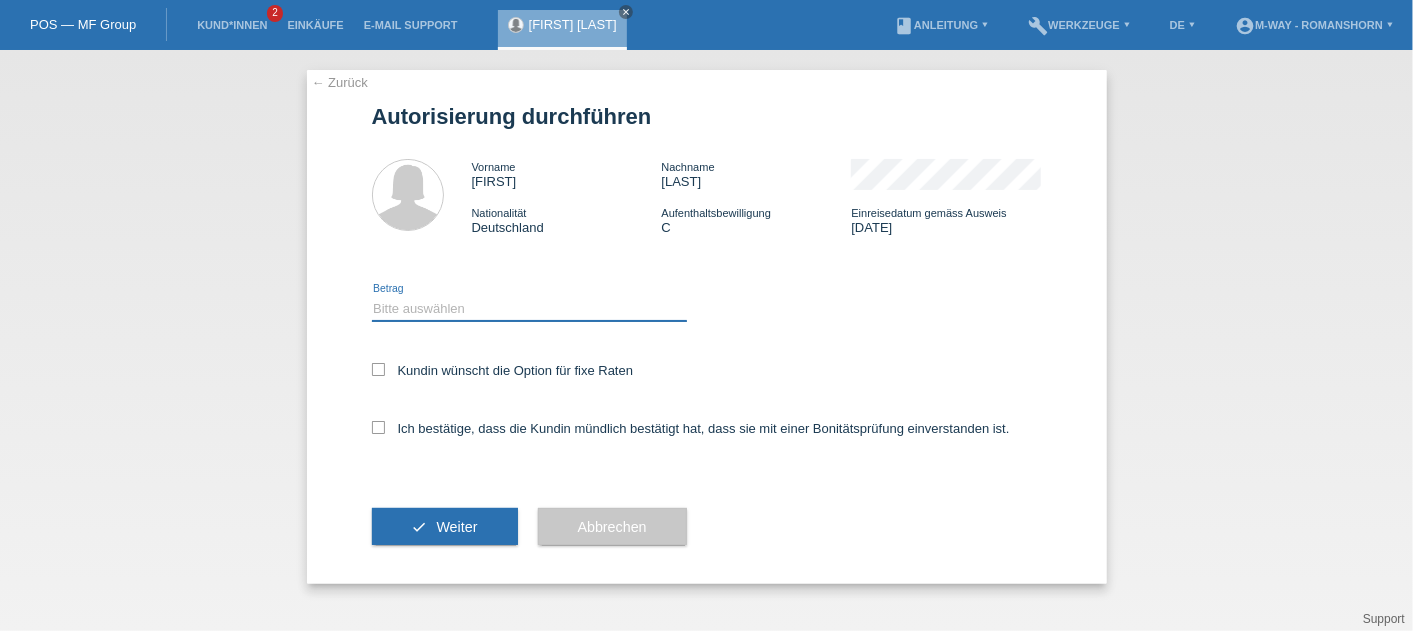 click on "Bitte auswählen
CHF 1.00 - CHF 499.00
CHF 500.00 - CHF 1'999.00
CHF 2'000.00 - CHF 15'000.00" at bounding box center [529, 308] 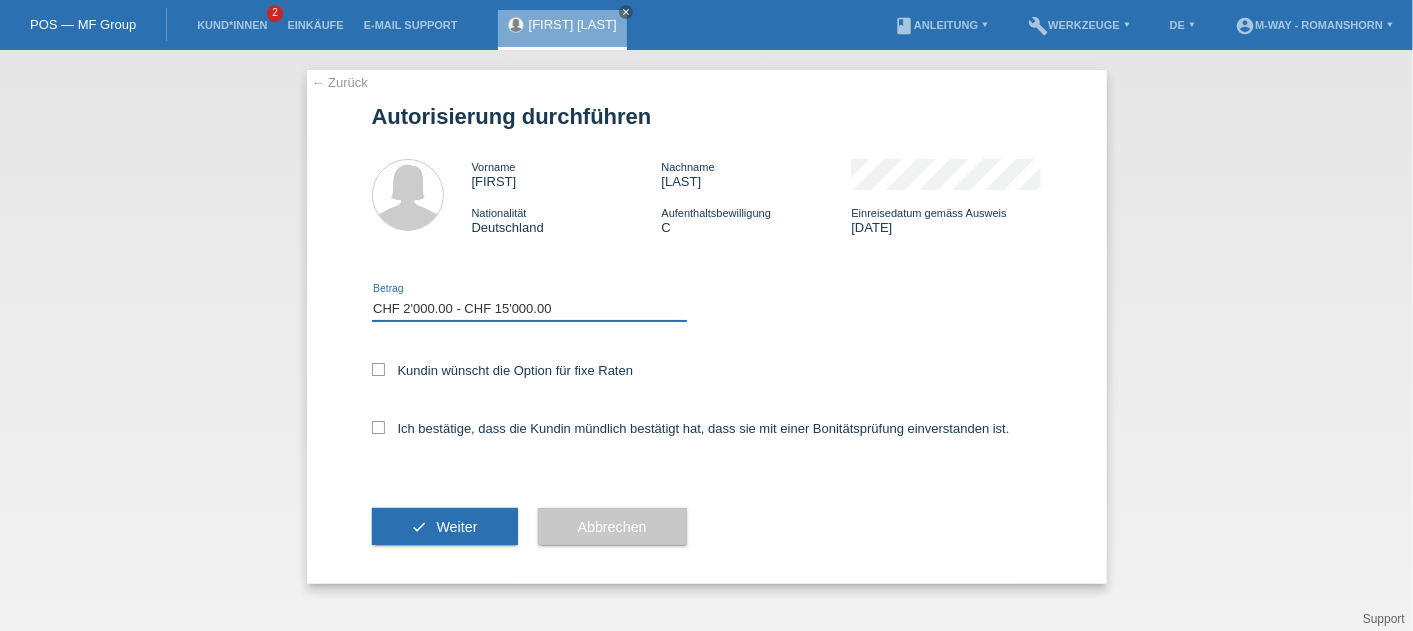 click on "Bitte auswählen
CHF 1.00 - CHF 499.00
CHF 500.00 - CHF 1'999.00
CHF 2'000.00 - CHF 15'000.00" at bounding box center (529, 308) 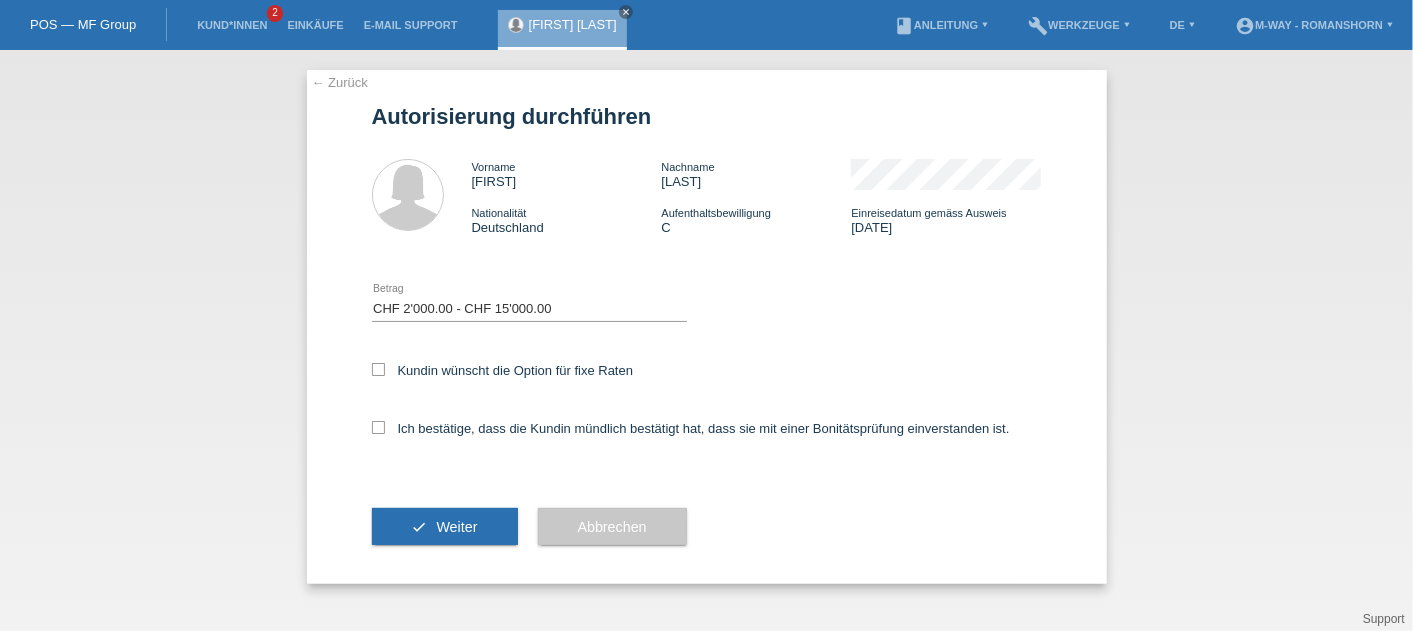 click on "← Zurück
Autorisierung durchführen
Vorname
Christiane
Nachname
Heynen
Nationalität
Deutschland
Aufenthaltsbewilligung
error" at bounding box center [707, 327] 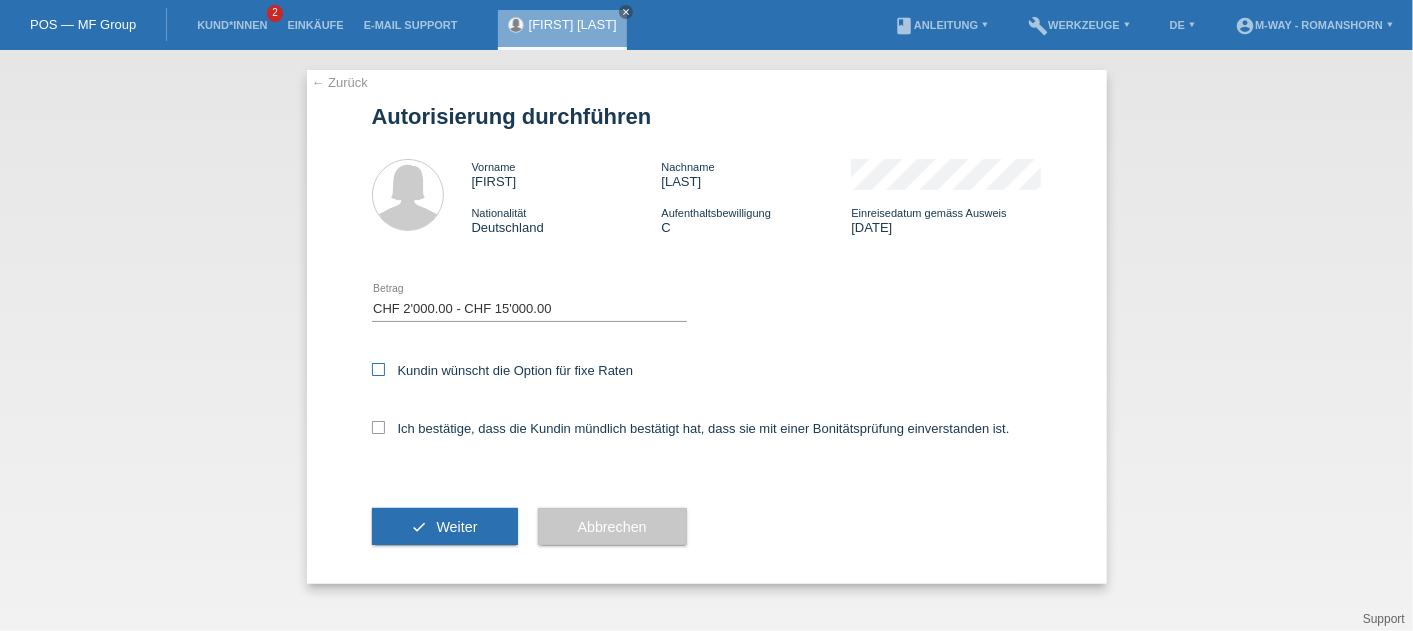 click at bounding box center (378, 369) 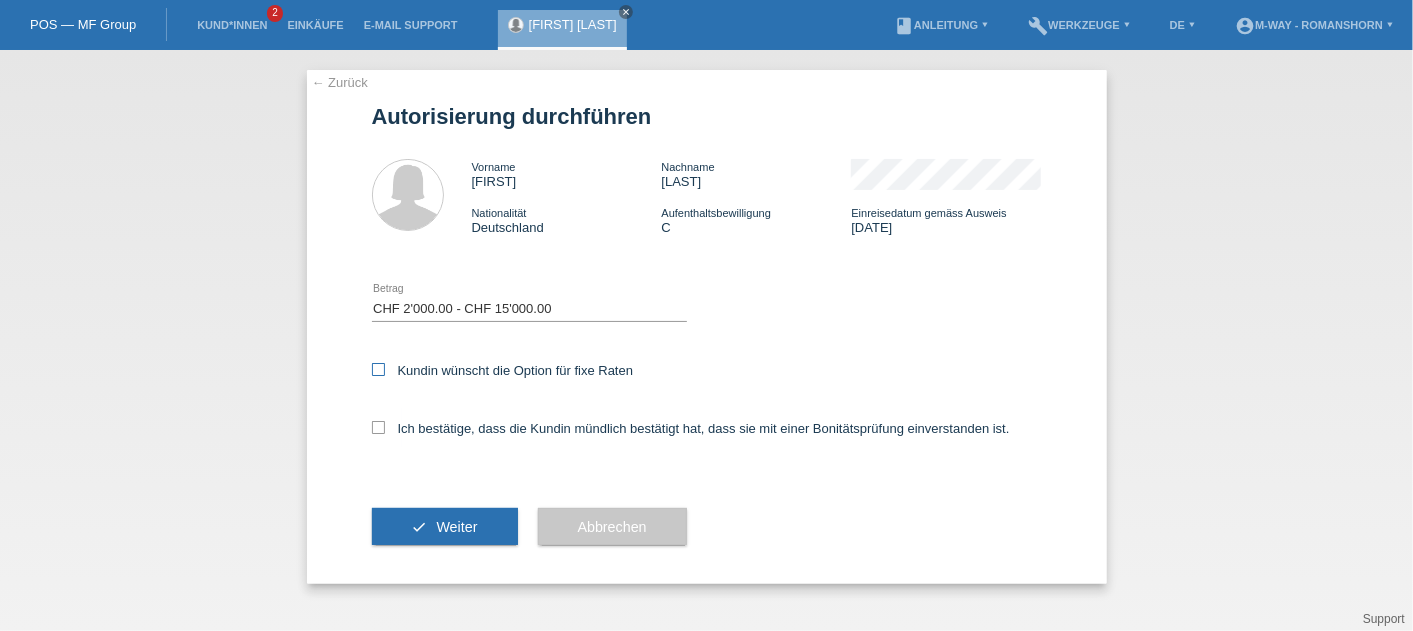 click on "Kundin wünscht die Option für fixe Raten" at bounding box center [378, 369] 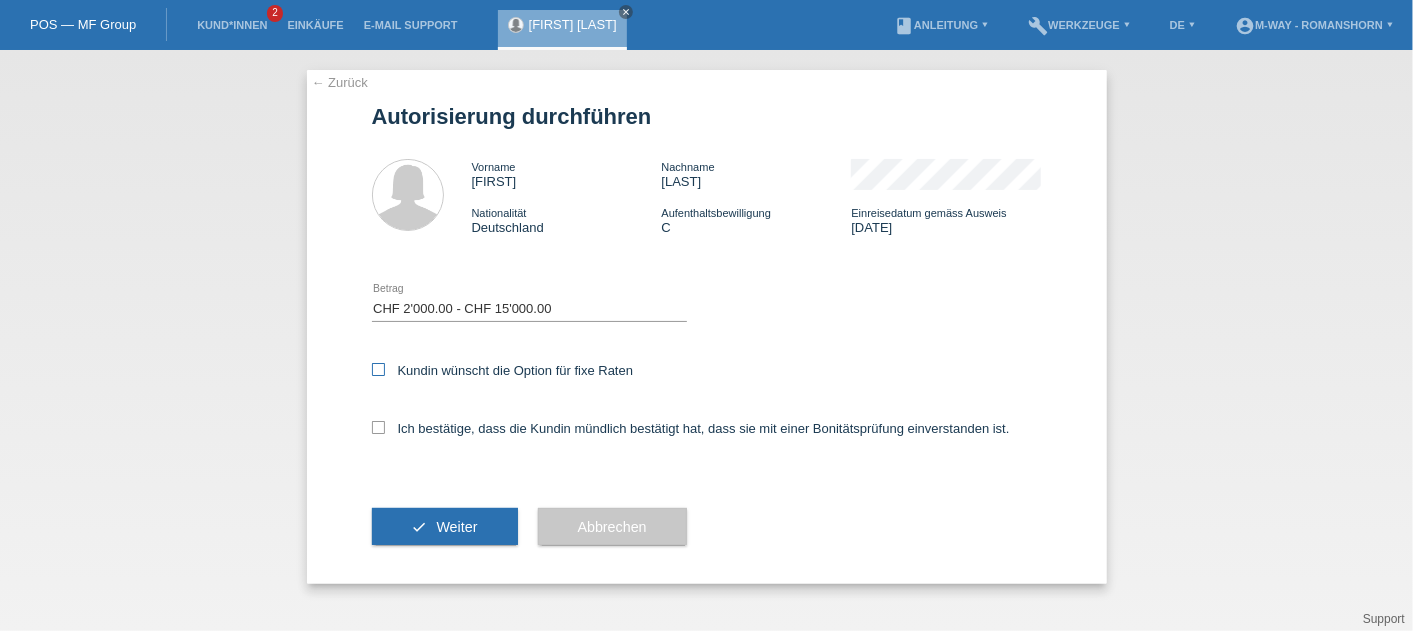 checkbox on "true" 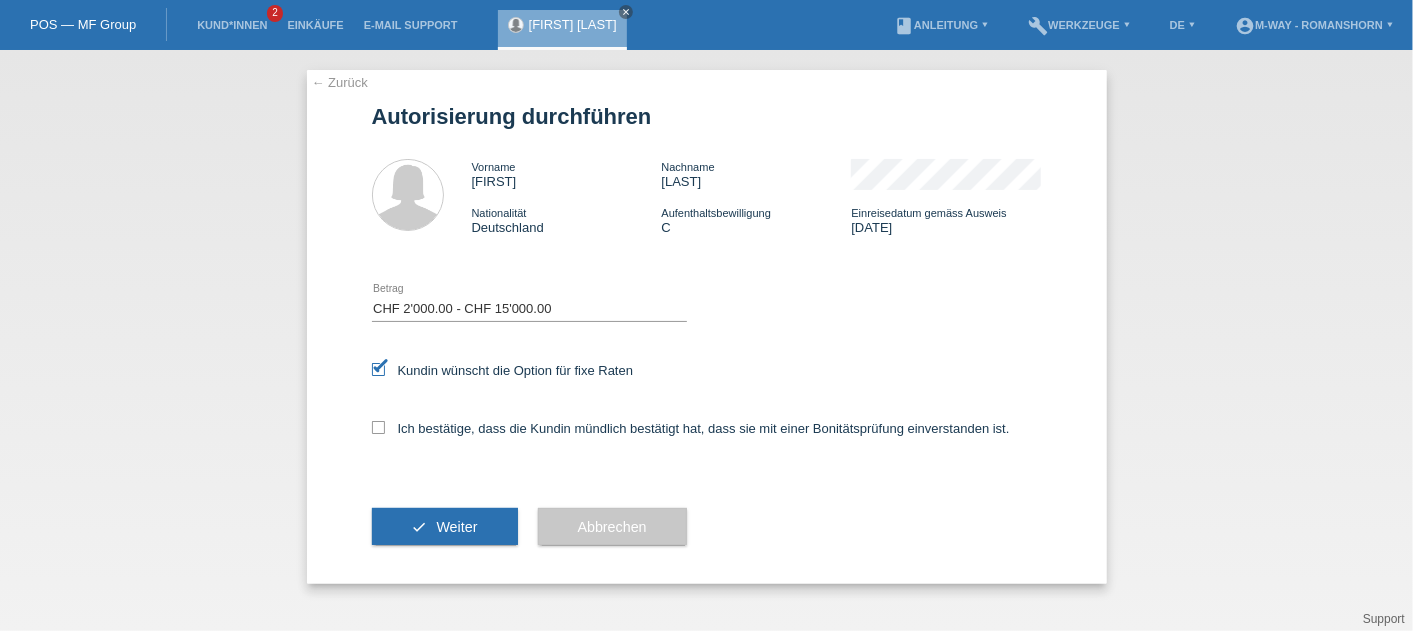 click on "Kundin wünscht die Option für fixe Raten" at bounding box center (707, 372) 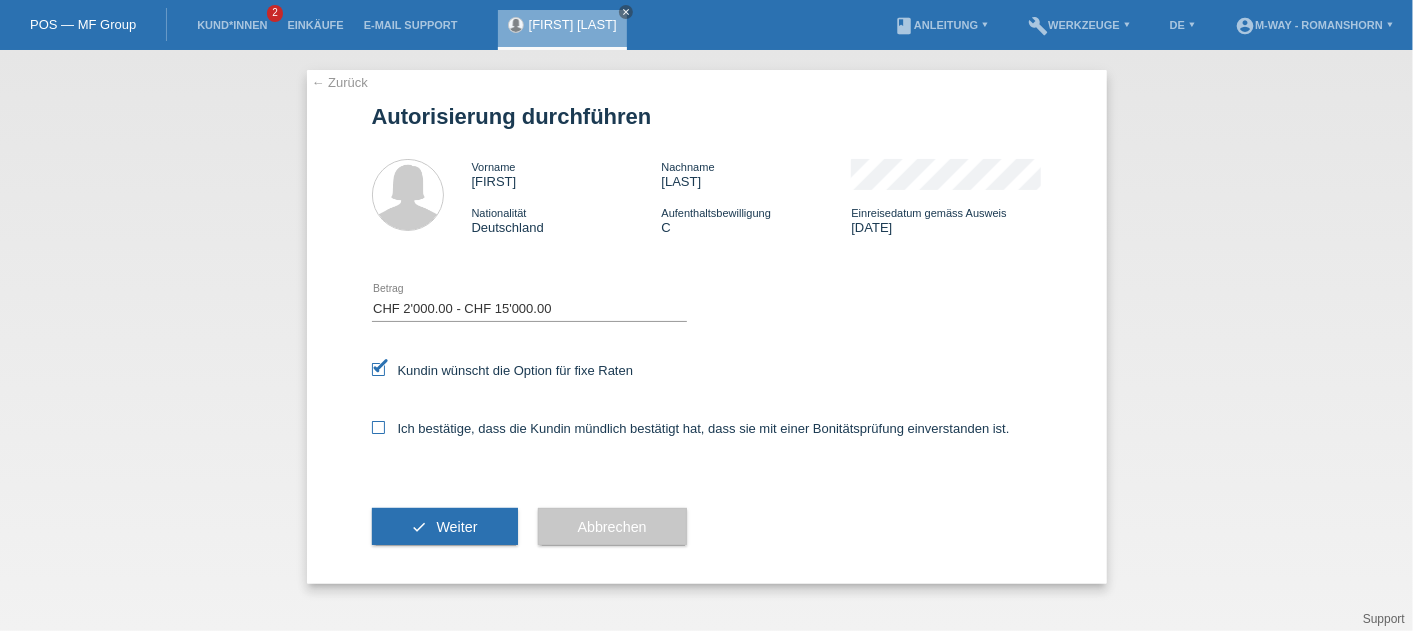 click on "Ich bestätige, dass die Kundin mündlich bestätigt hat, dass sie mit einer Bonitätsprüfung einverstanden ist." at bounding box center (691, 428) 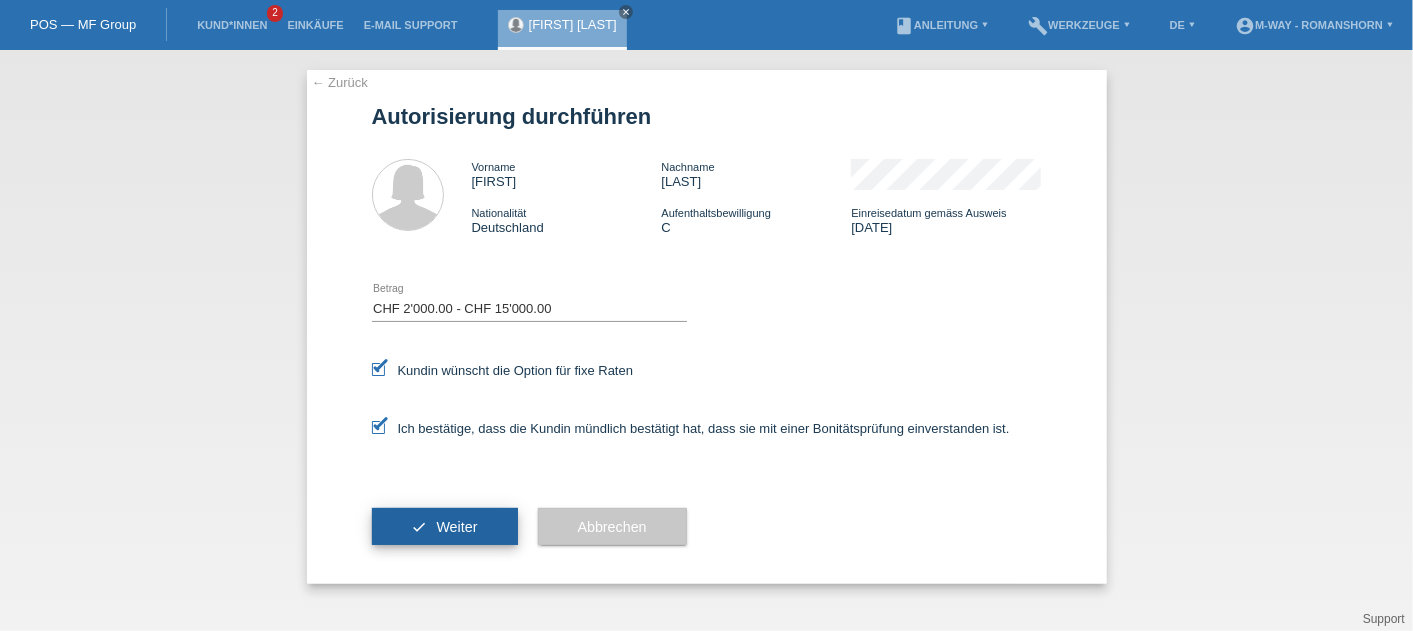 click on "check   Weiter" at bounding box center [445, 527] 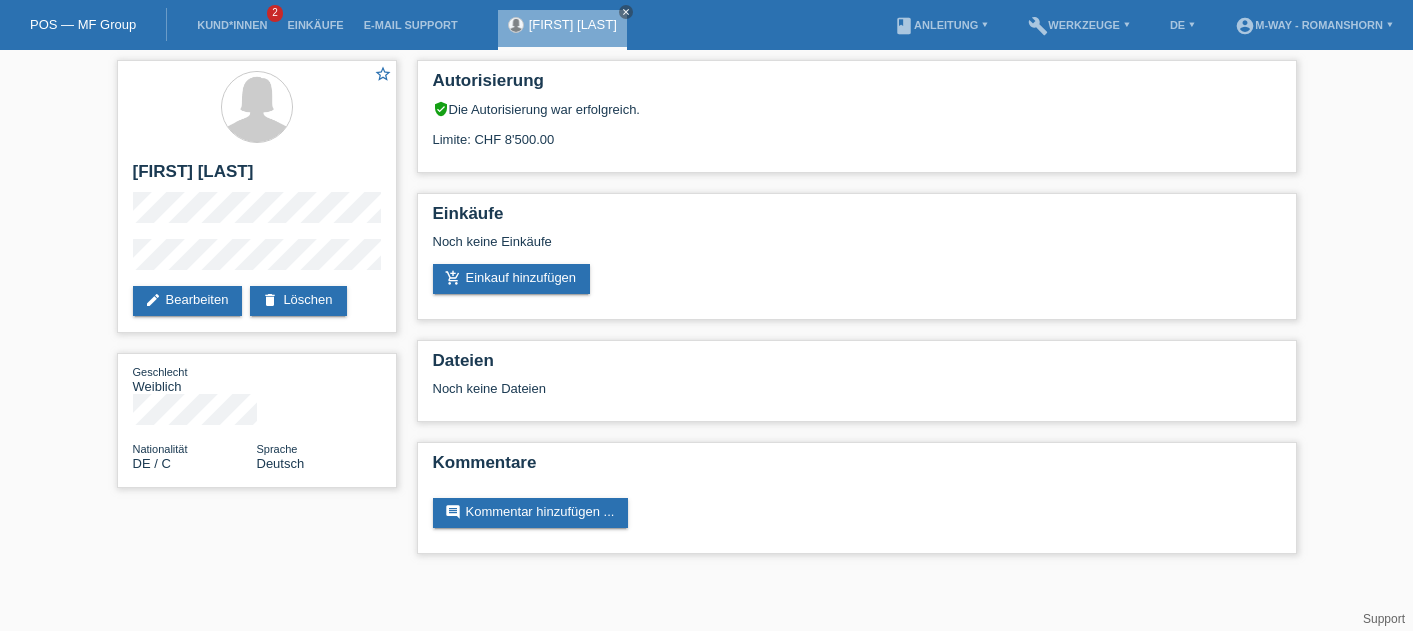 scroll, scrollTop: 0, scrollLeft: 0, axis: both 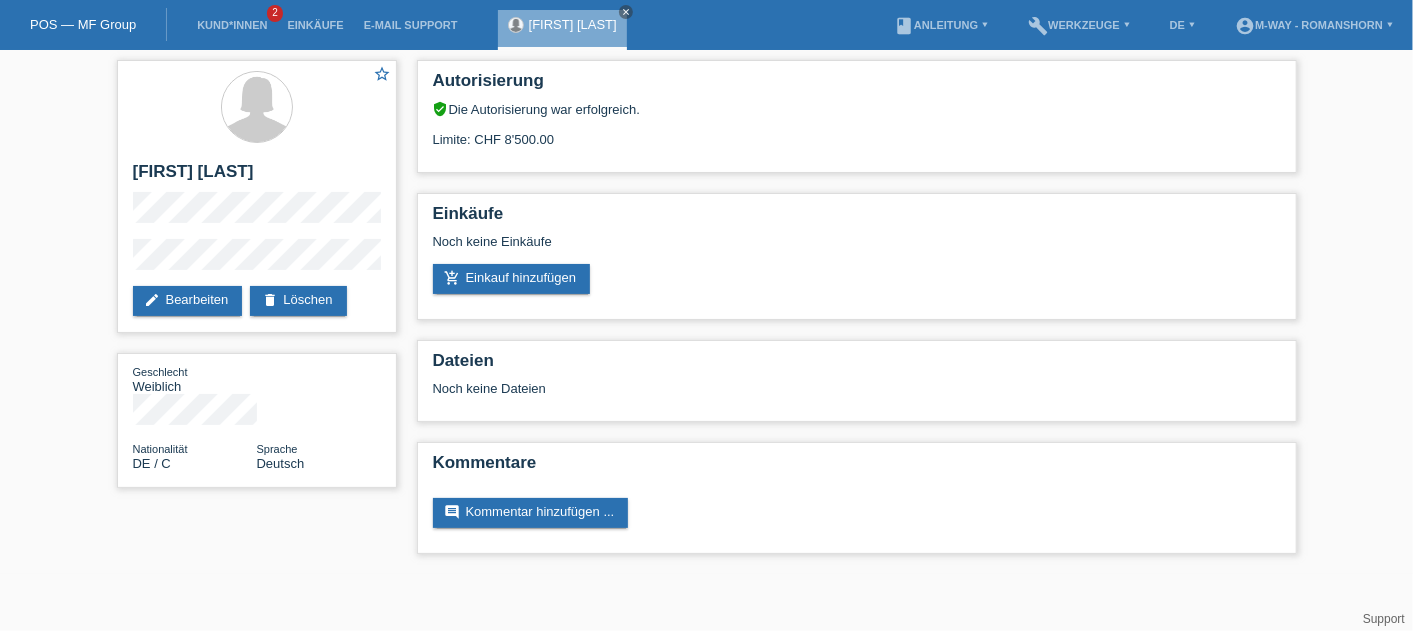 click on "star_border
[FIRST] [LAST]
edit  Bearbeiten
delete  Löschen
Geschlecht
Weiblich
Nationalität
[COUNTRY] / C
Sprache
Deutsch
Autorisierung
verified_user  Die Autorisierung war erfolgreich." at bounding box center [706, 312] 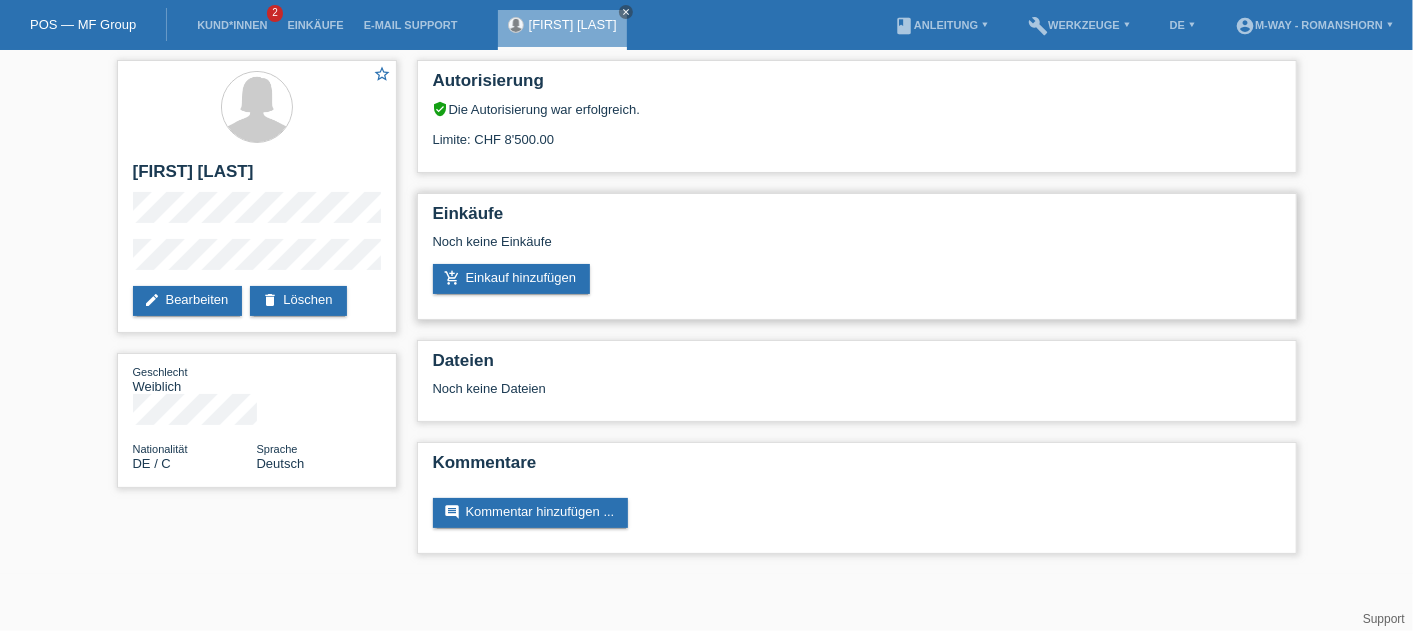 click on "Einkäufe" at bounding box center [857, 219] 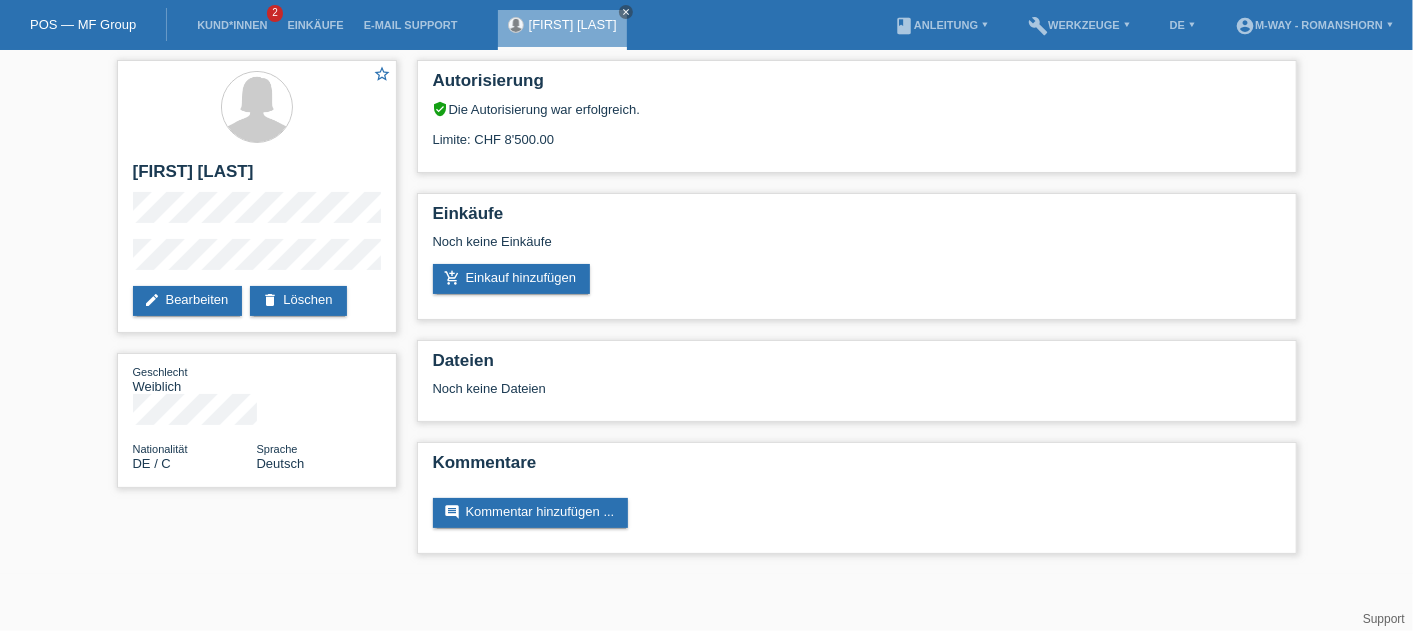 click on "star_border
[FIRST] [LAST]
edit  Bearbeiten
delete  Löschen
Geschlecht
Weiblich
Nationalität
[COUNTRY] / C
Sprache
Deutsch
Autorisierung
verified_user  Die Autorisierung war erfolgreich." at bounding box center [706, 312] 